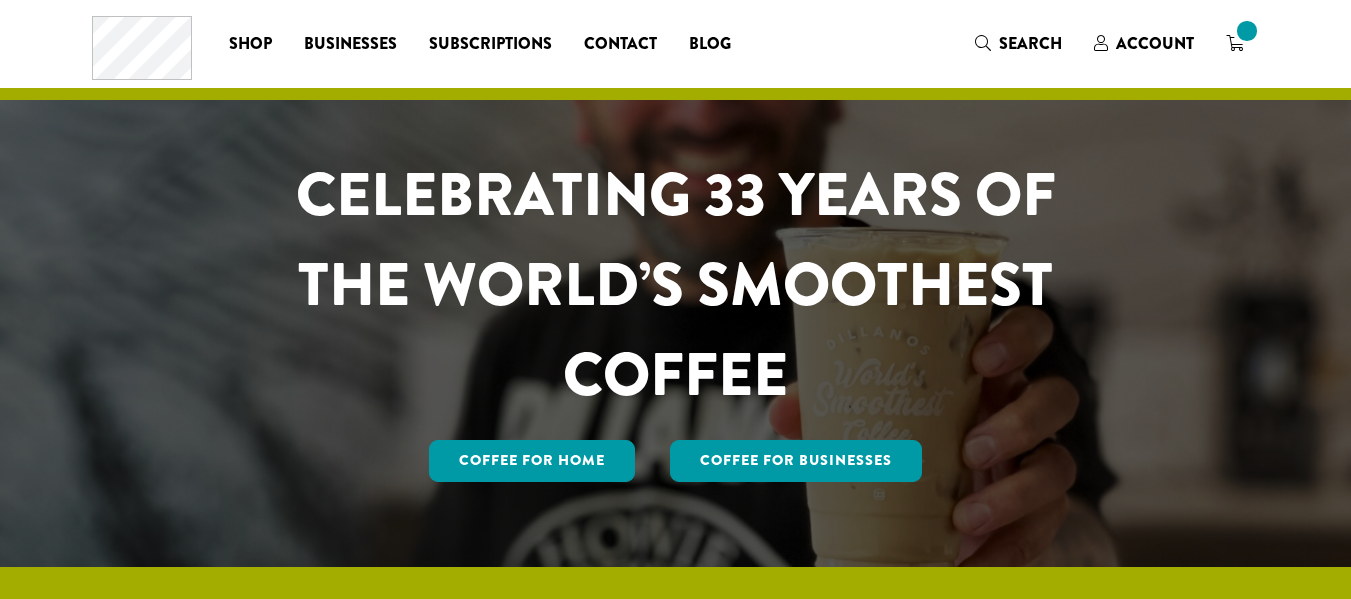scroll, scrollTop: 0, scrollLeft: 0, axis: both 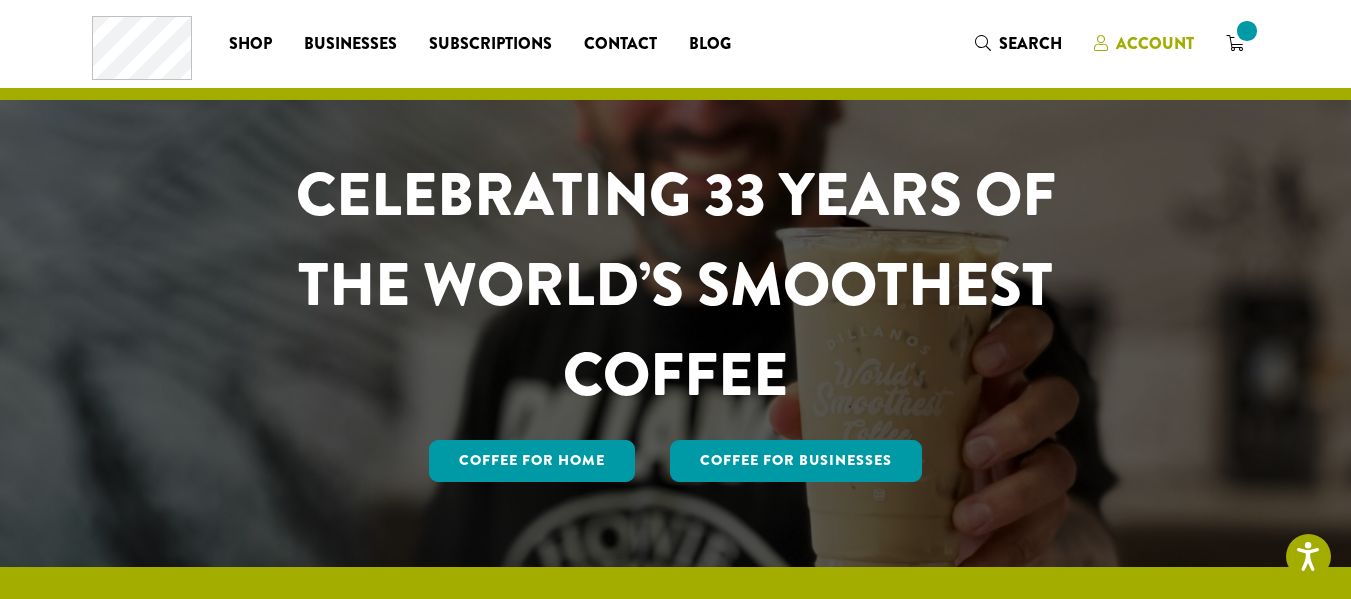 click on "Account" at bounding box center [1155, 43] 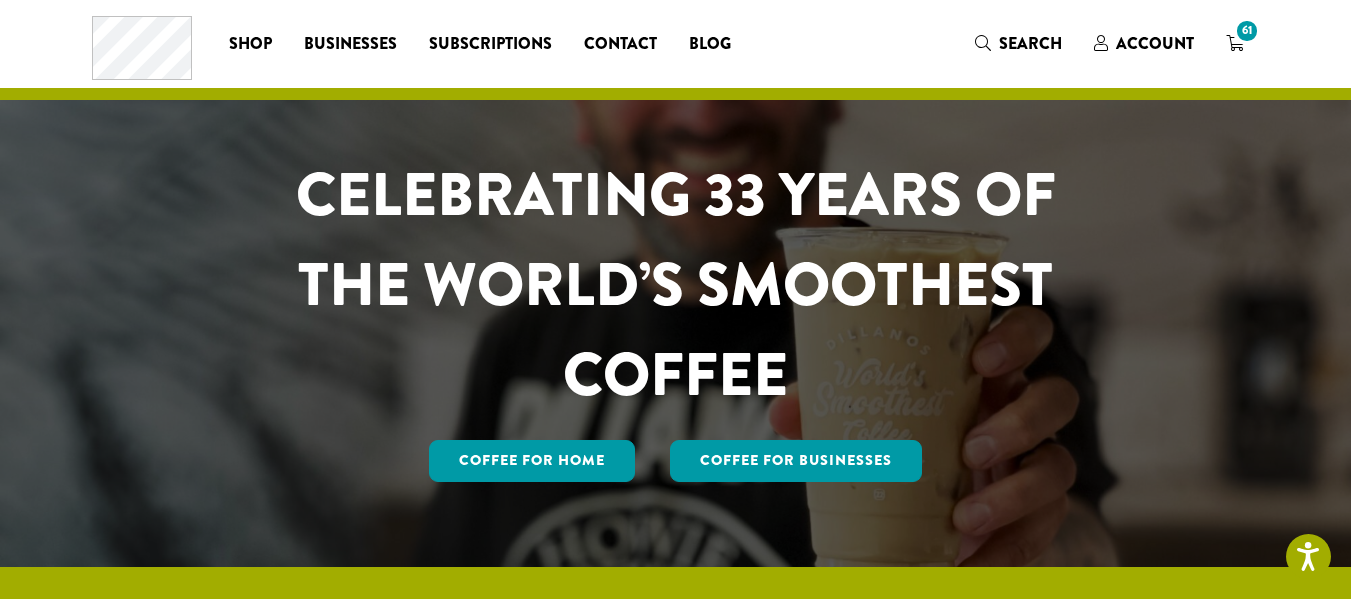 scroll, scrollTop: 0, scrollLeft: 0, axis: both 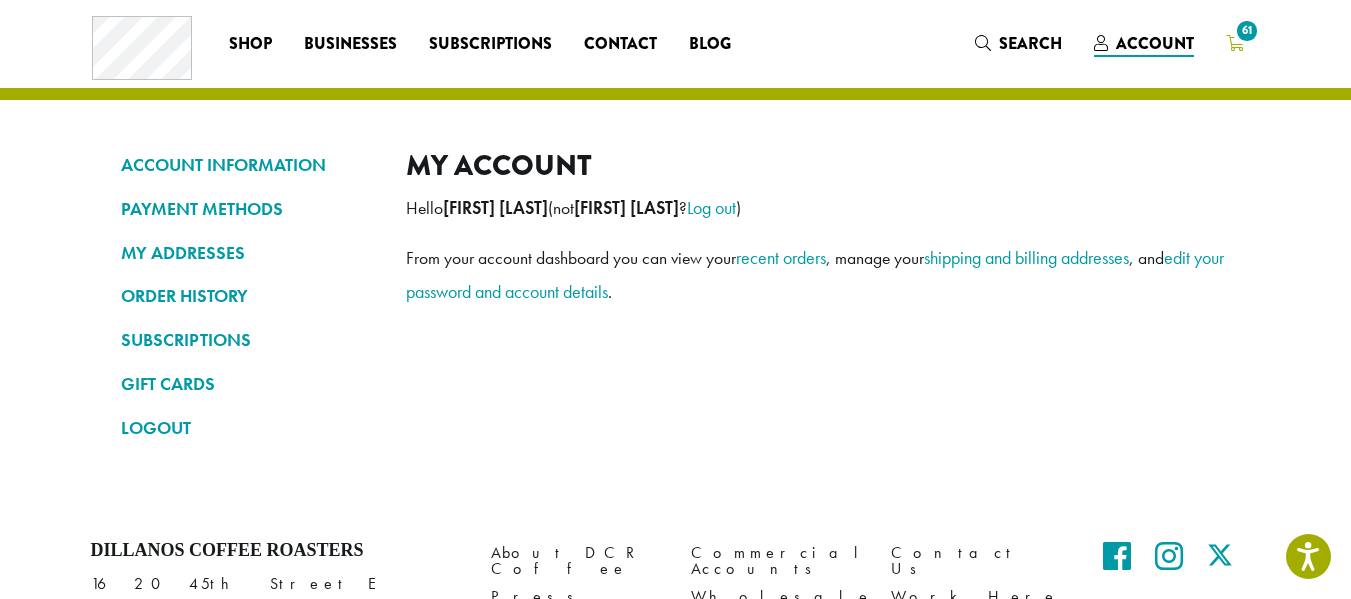 click on "61" at bounding box center (1246, 30) 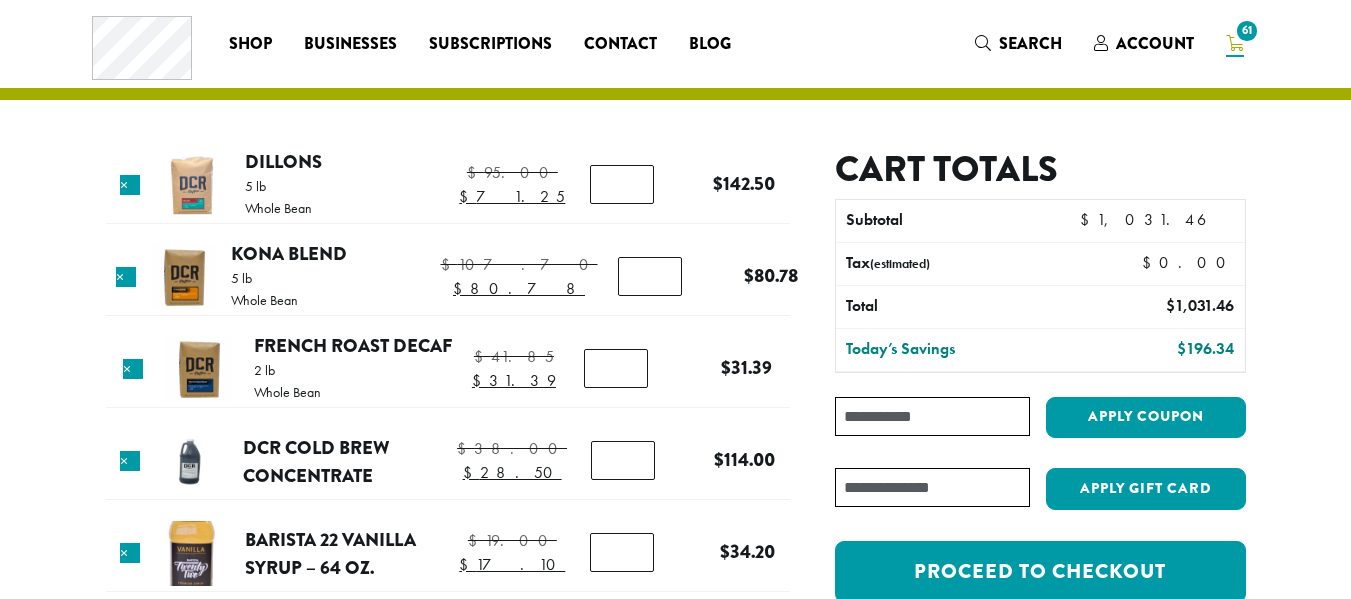 scroll, scrollTop: 0, scrollLeft: 0, axis: both 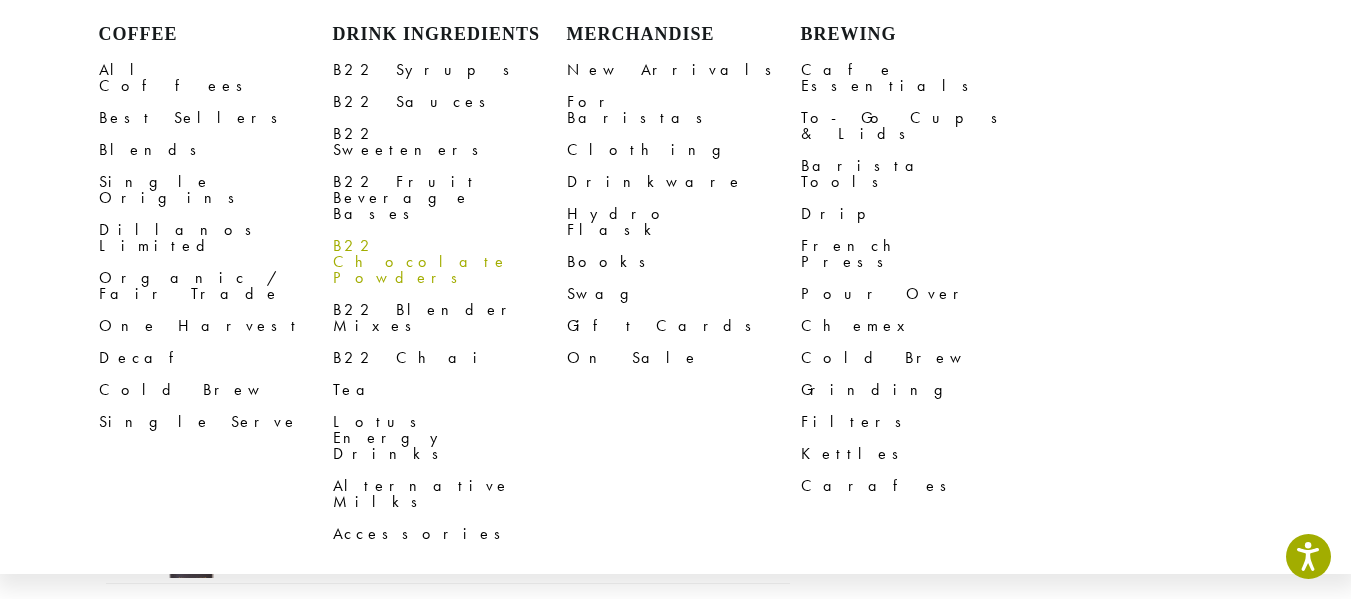 click on "B22 Chocolate Powders" at bounding box center [450, 262] 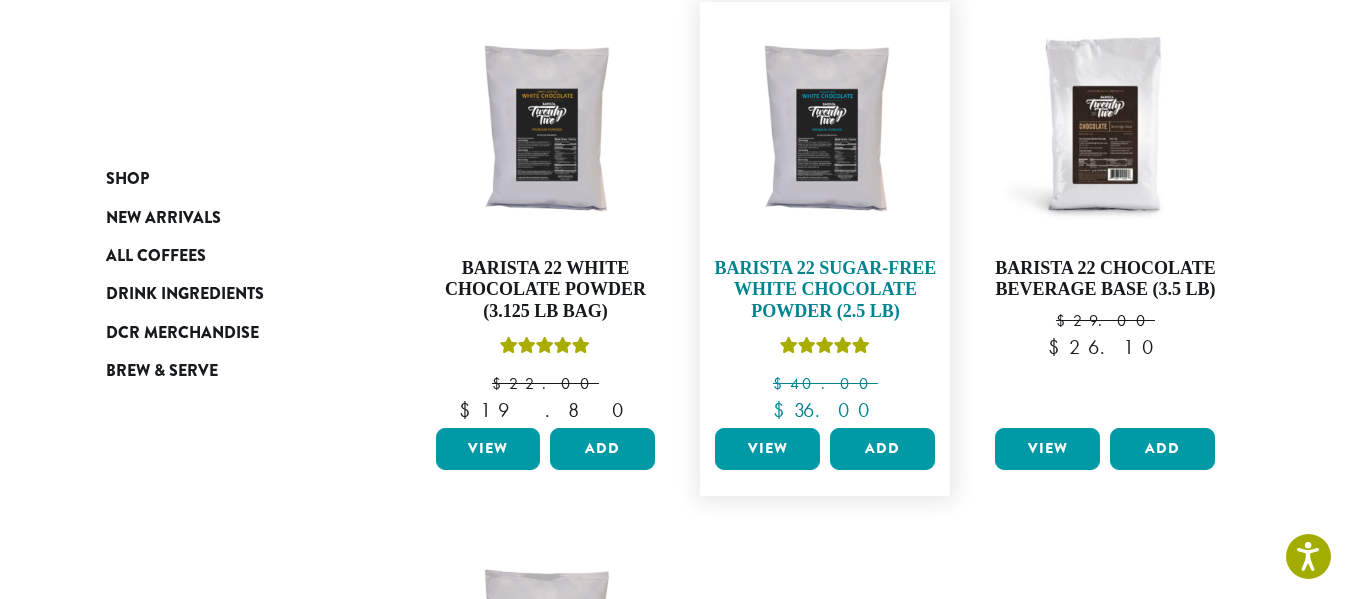 scroll, scrollTop: 300, scrollLeft: 0, axis: vertical 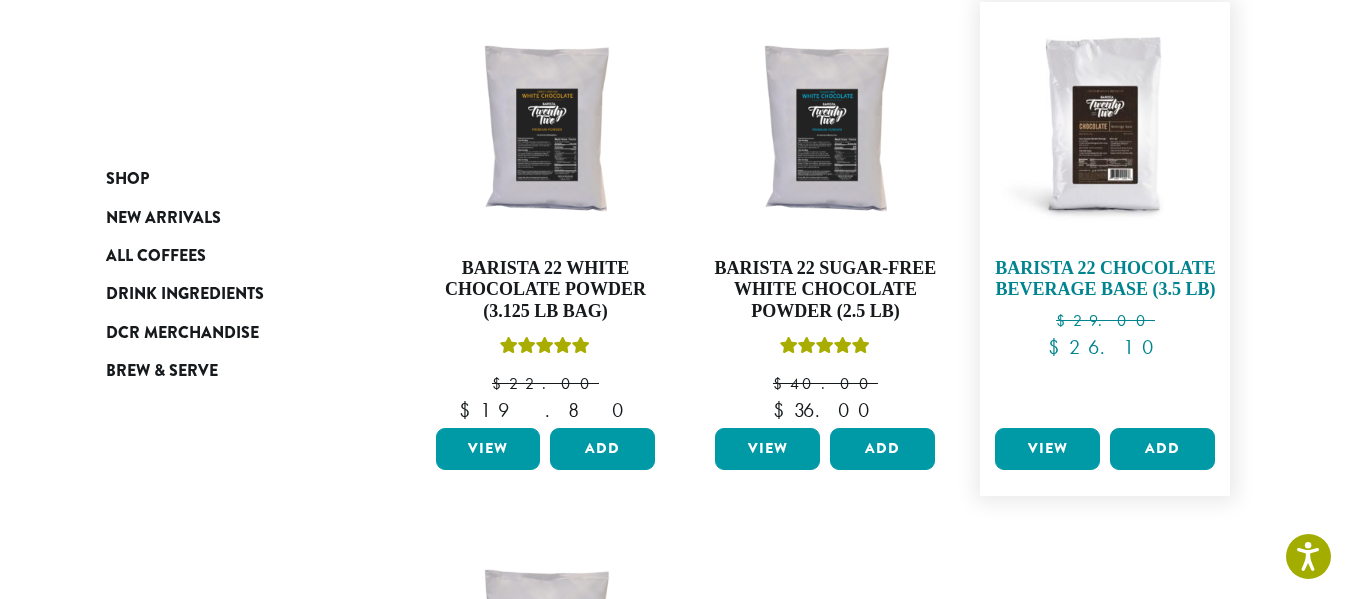 click at bounding box center (1105, 127) 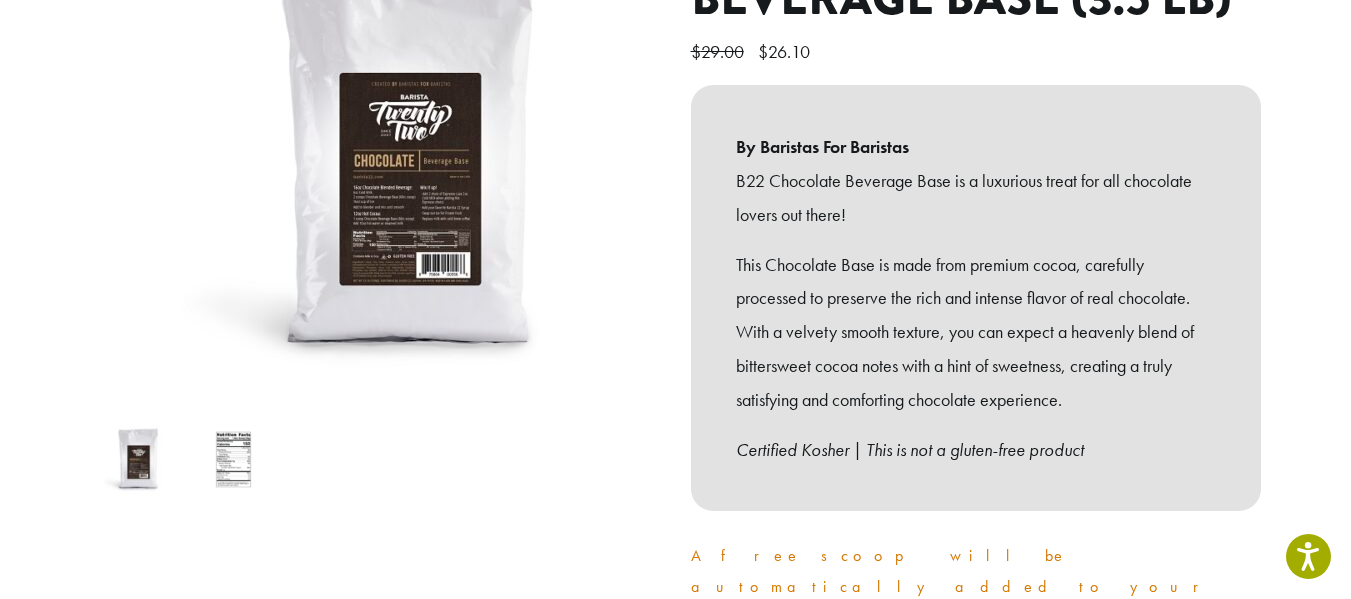 scroll, scrollTop: 300, scrollLeft: 0, axis: vertical 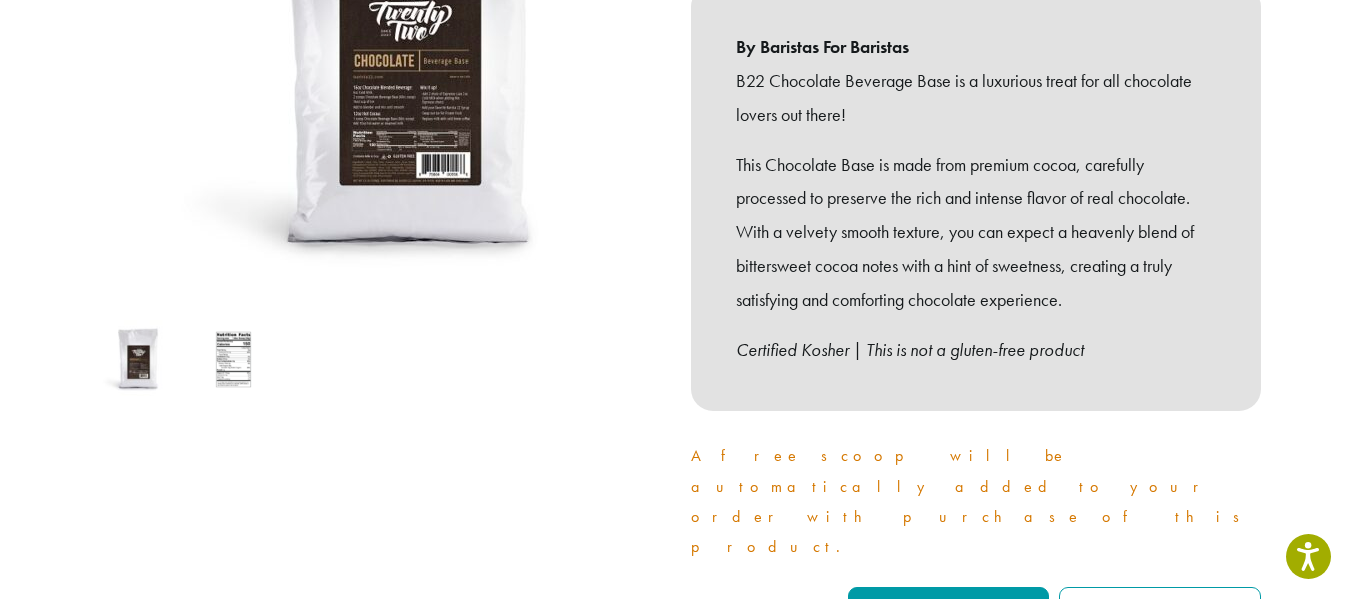click at bounding box center [138, 359] 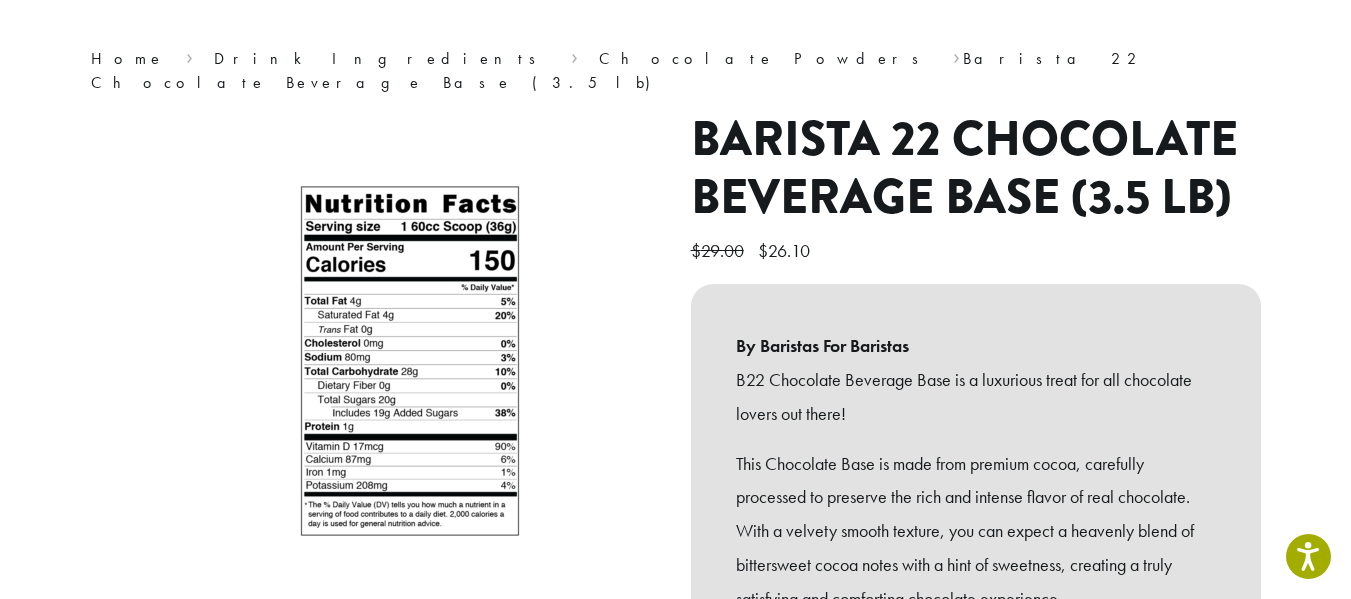 scroll, scrollTop: 100, scrollLeft: 0, axis: vertical 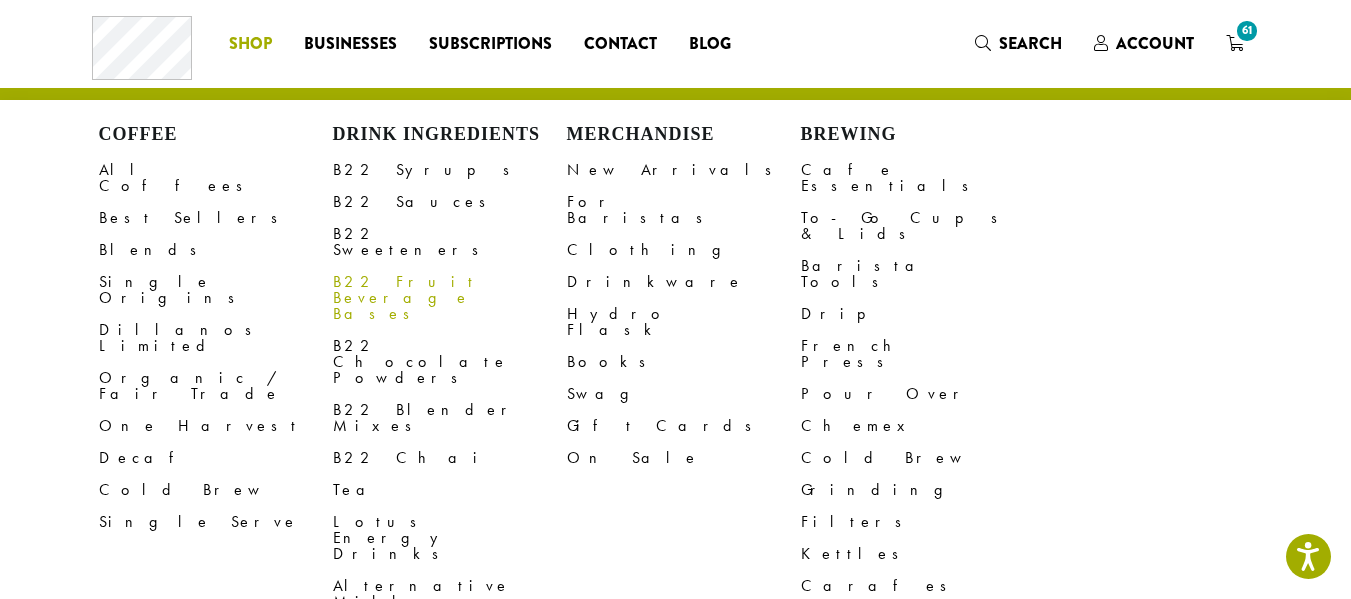 click on "B22 Fruit Beverage Bases" at bounding box center [450, 298] 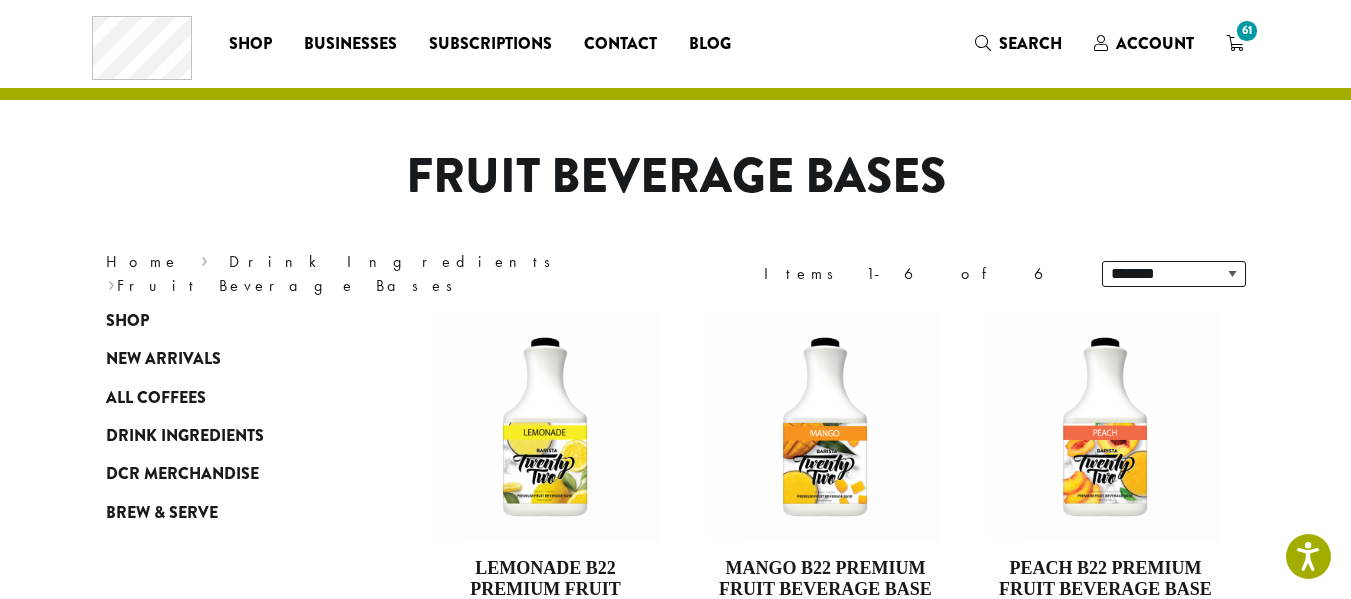 scroll, scrollTop: 0, scrollLeft: 0, axis: both 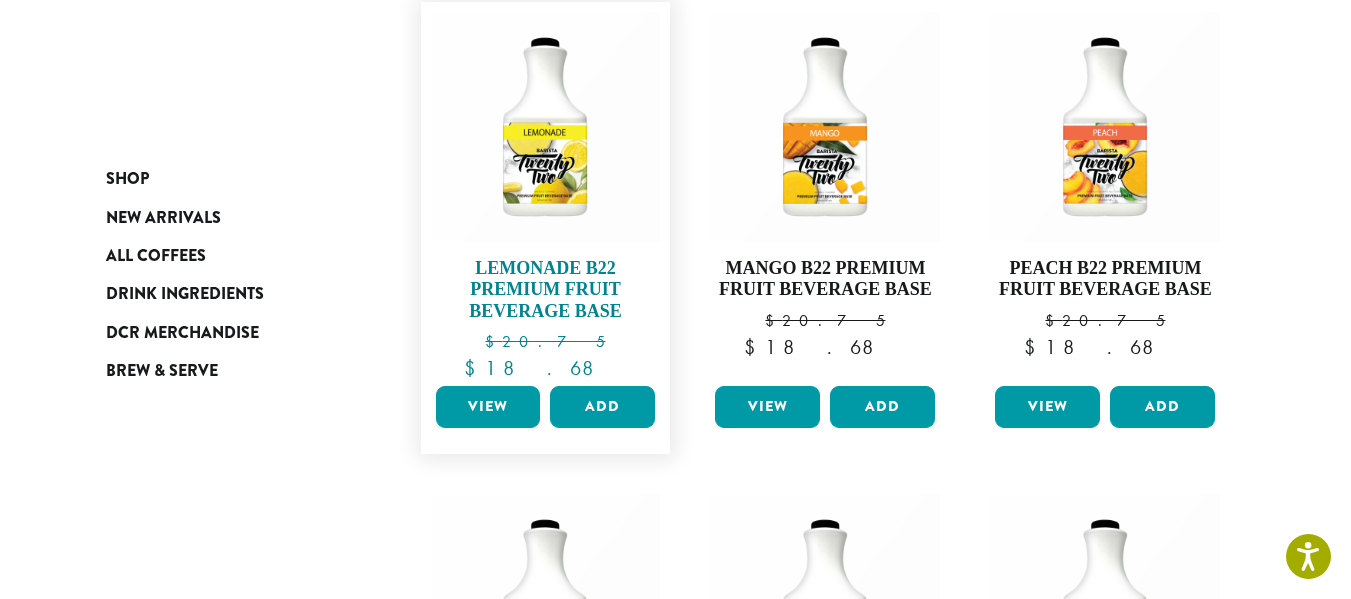click at bounding box center [545, 127] 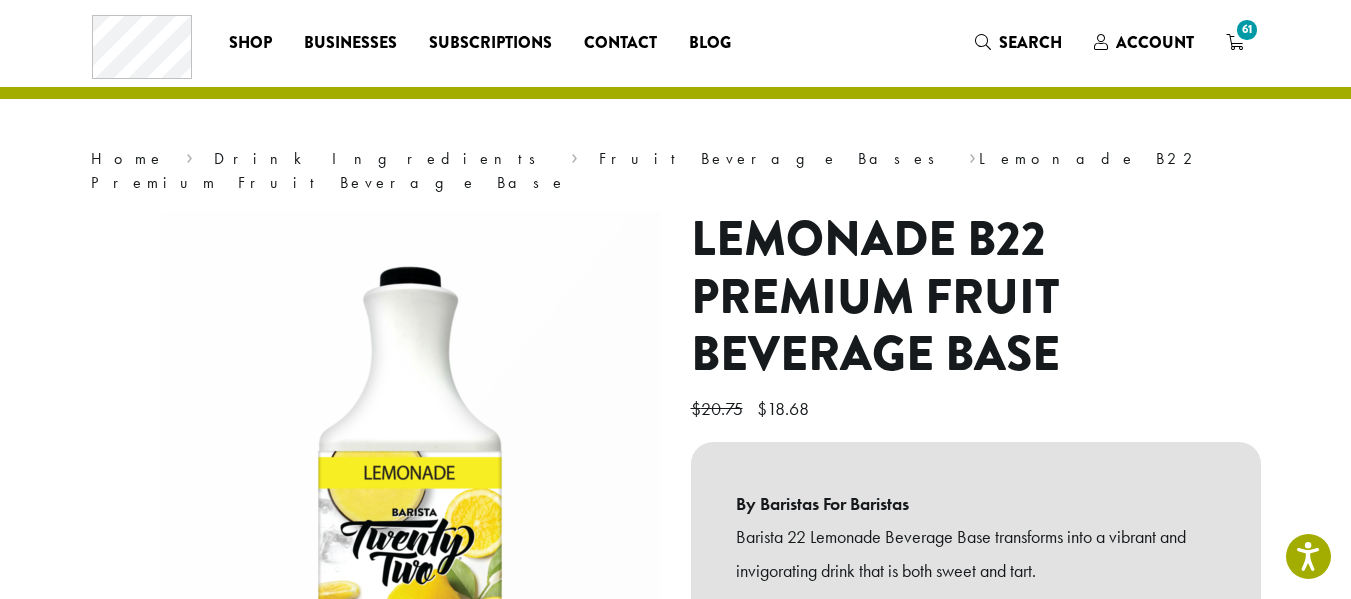 scroll, scrollTop: 300, scrollLeft: 0, axis: vertical 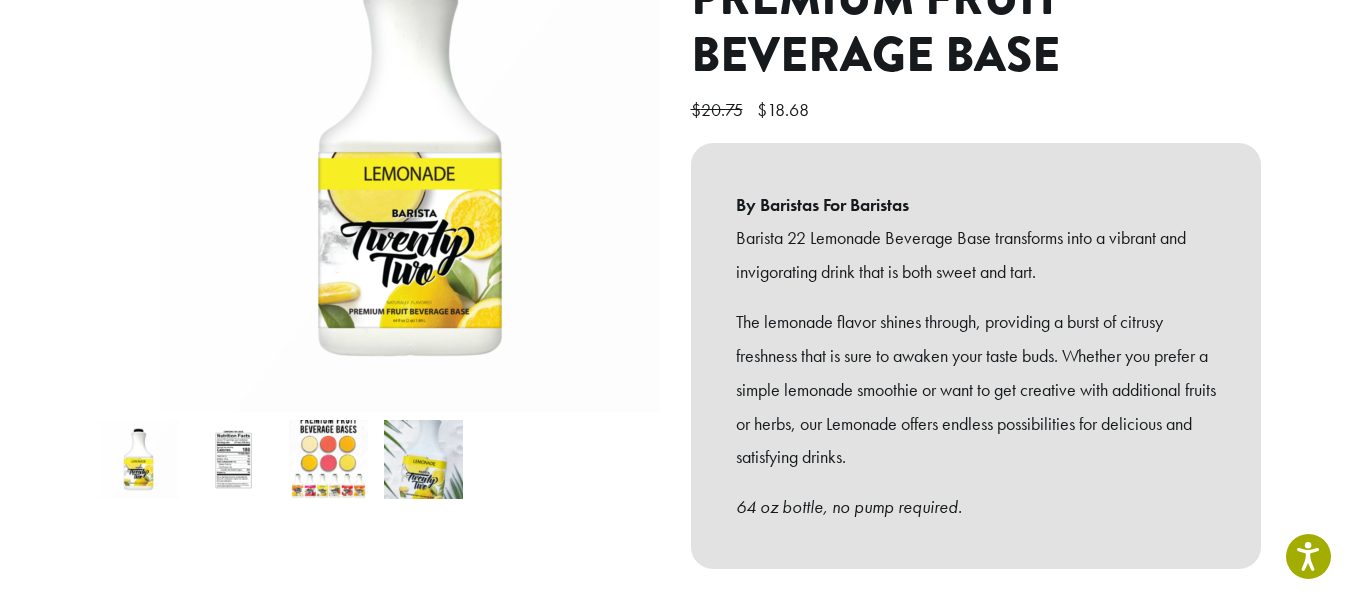 click at bounding box center [138, 459] 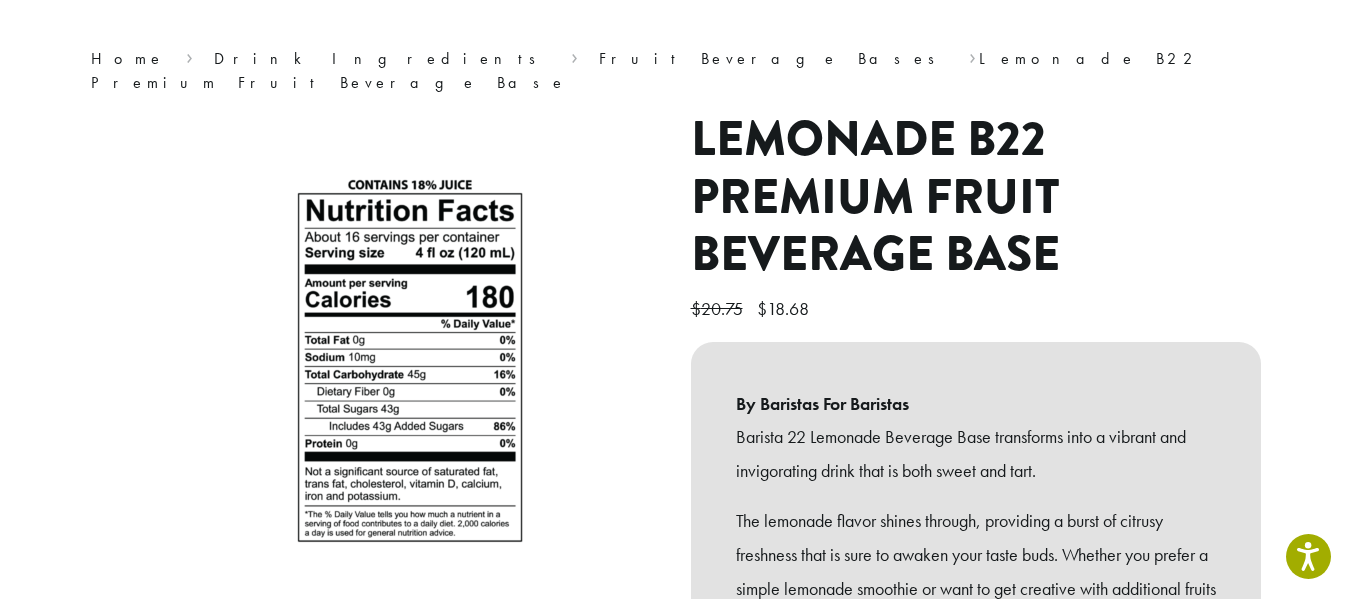 scroll, scrollTop: 100, scrollLeft: 0, axis: vertical 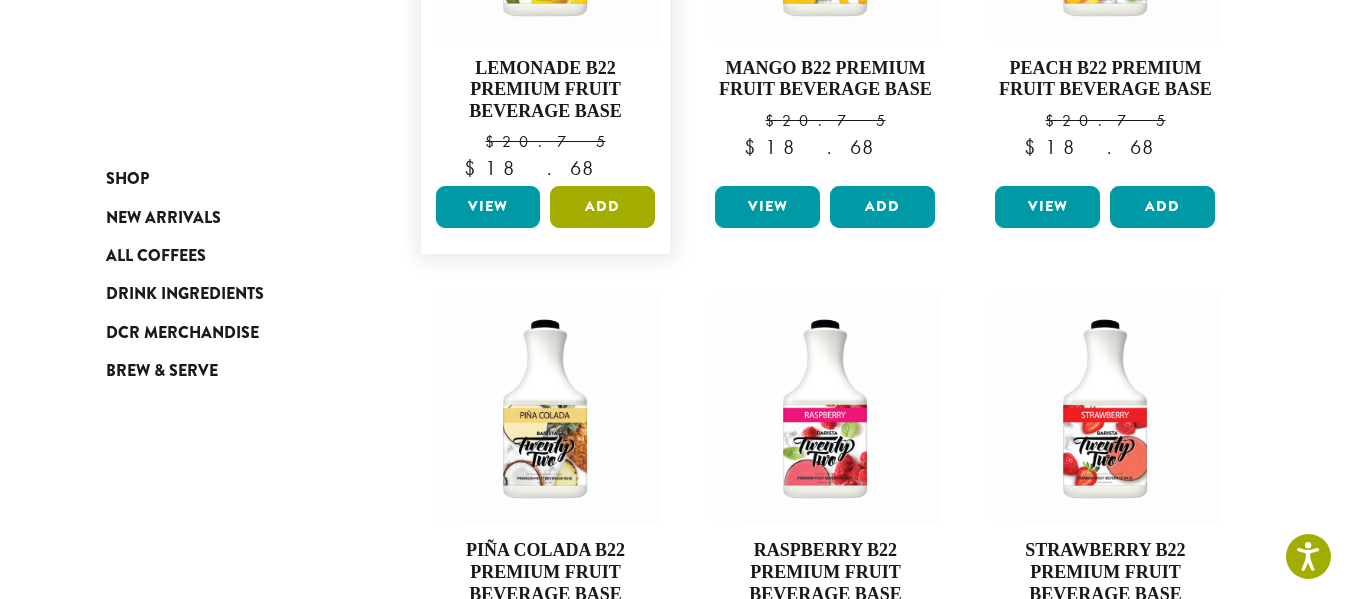 click on "Add" at bounding box center [602, 207] 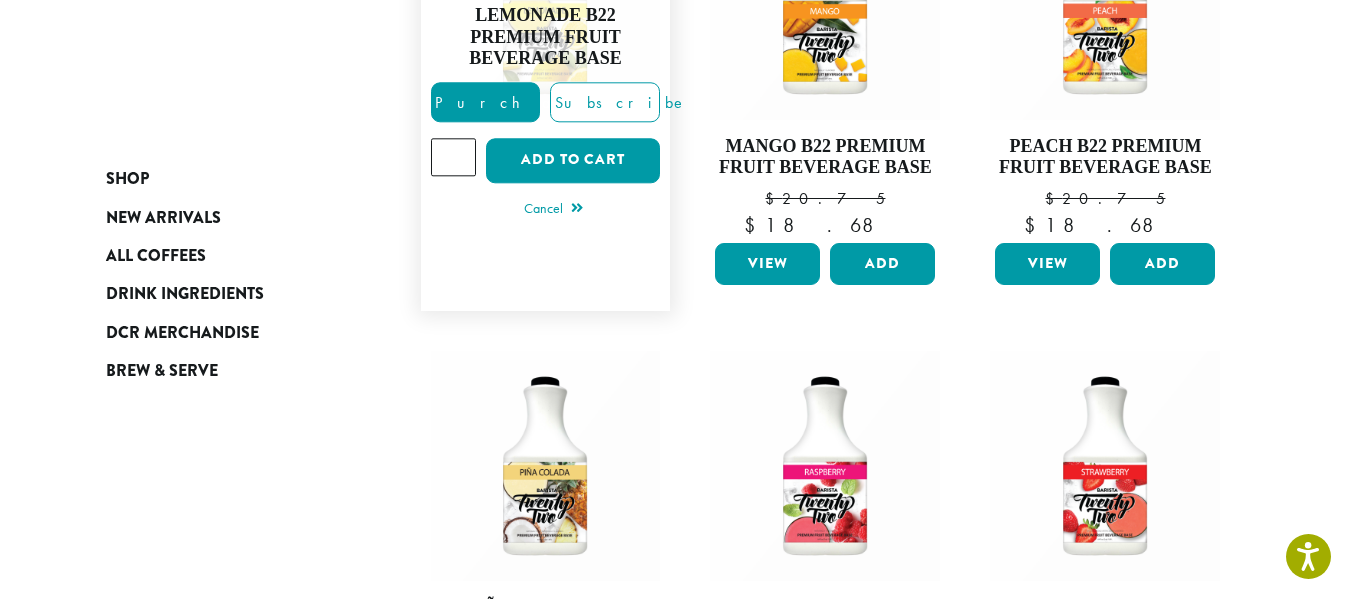 scroll, scrollTop: 300, scrollLeft: 0, axis: vertical 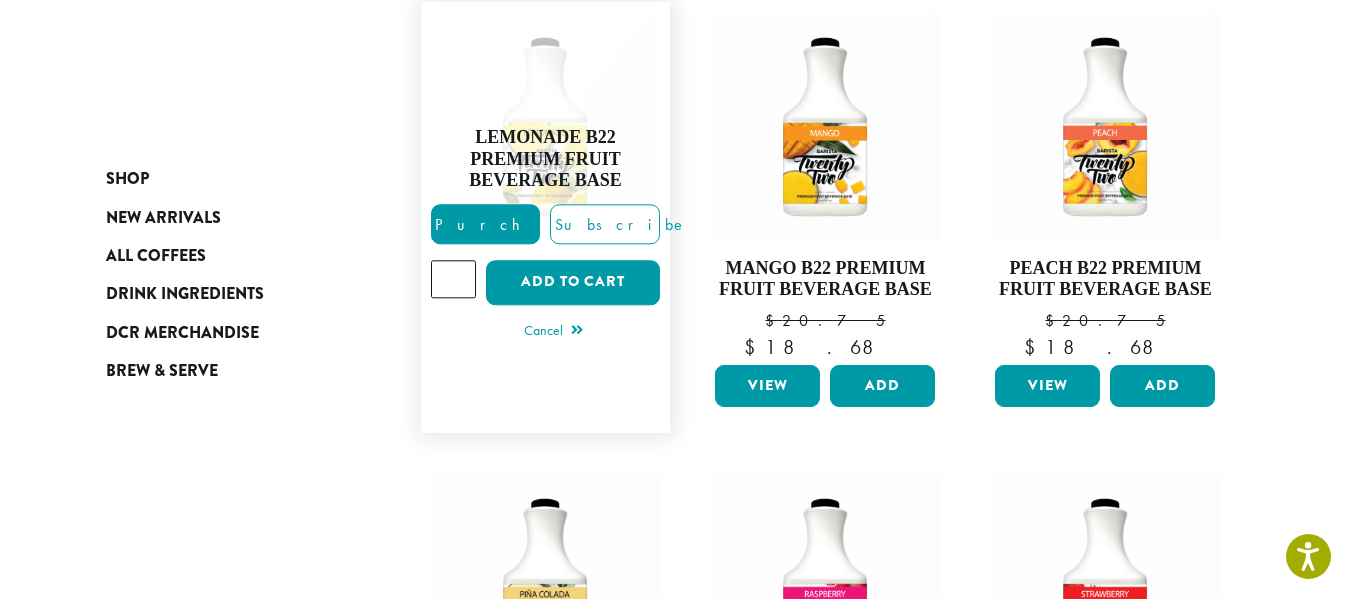 type on "*" 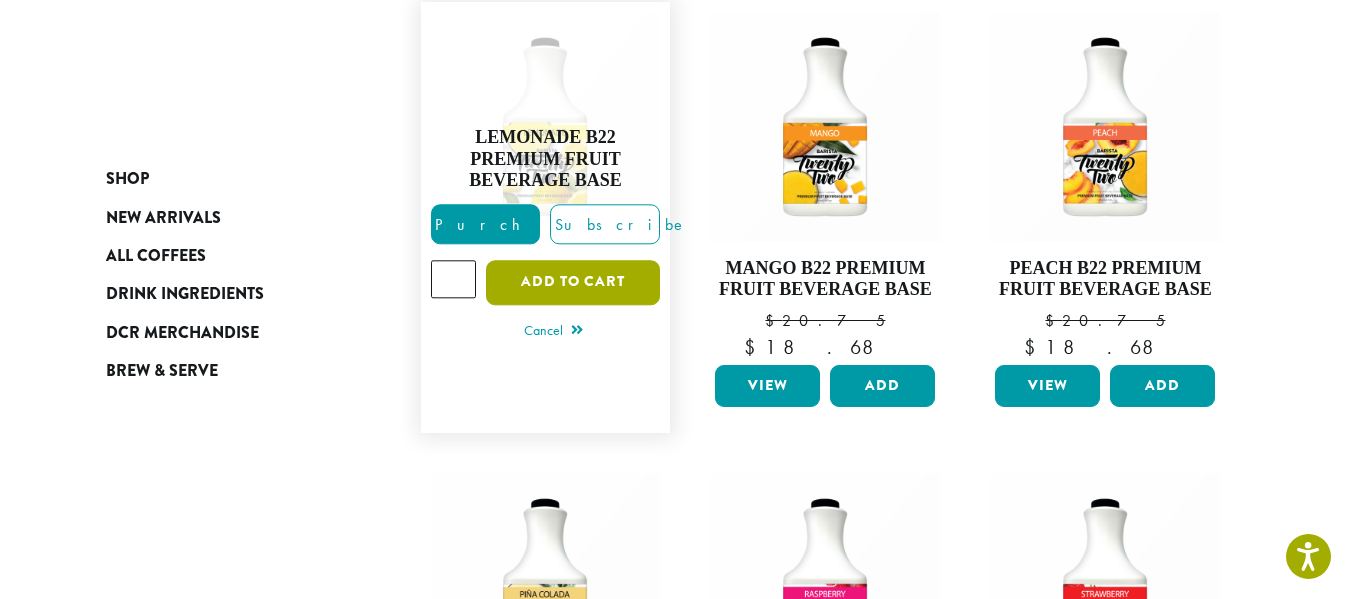 click on "Add to cart" at bounding box center (573, 282) 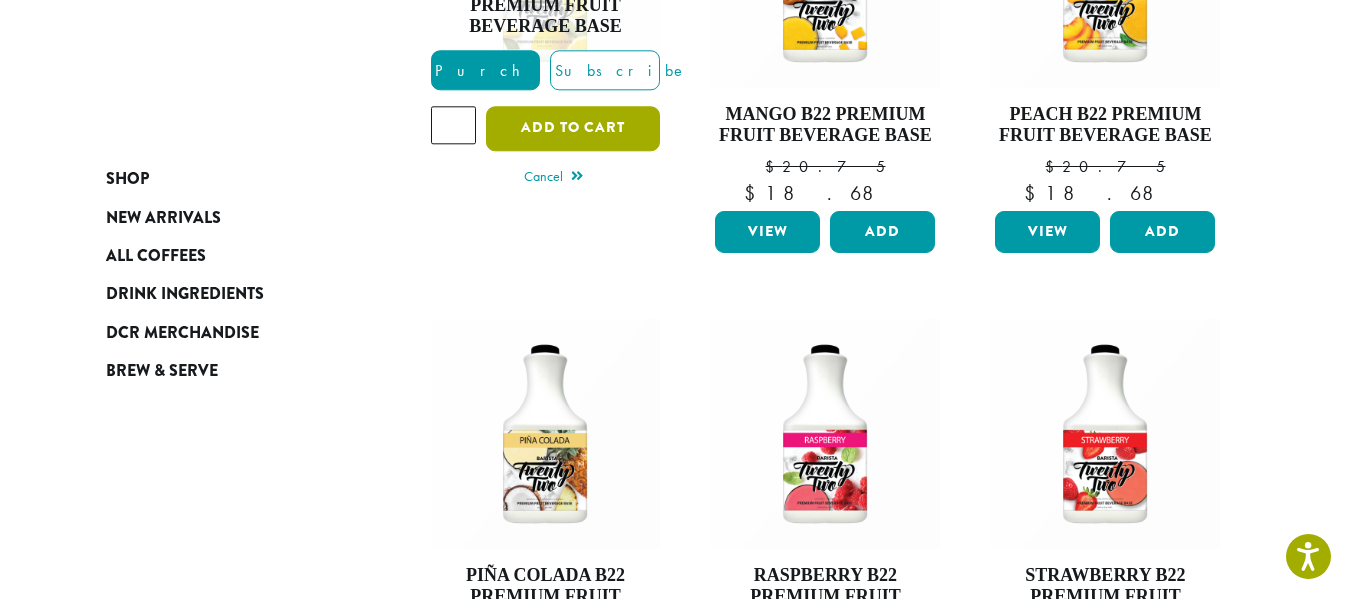 scroll, scrollTop: 200, scrollLeft: 0, axis: vertical 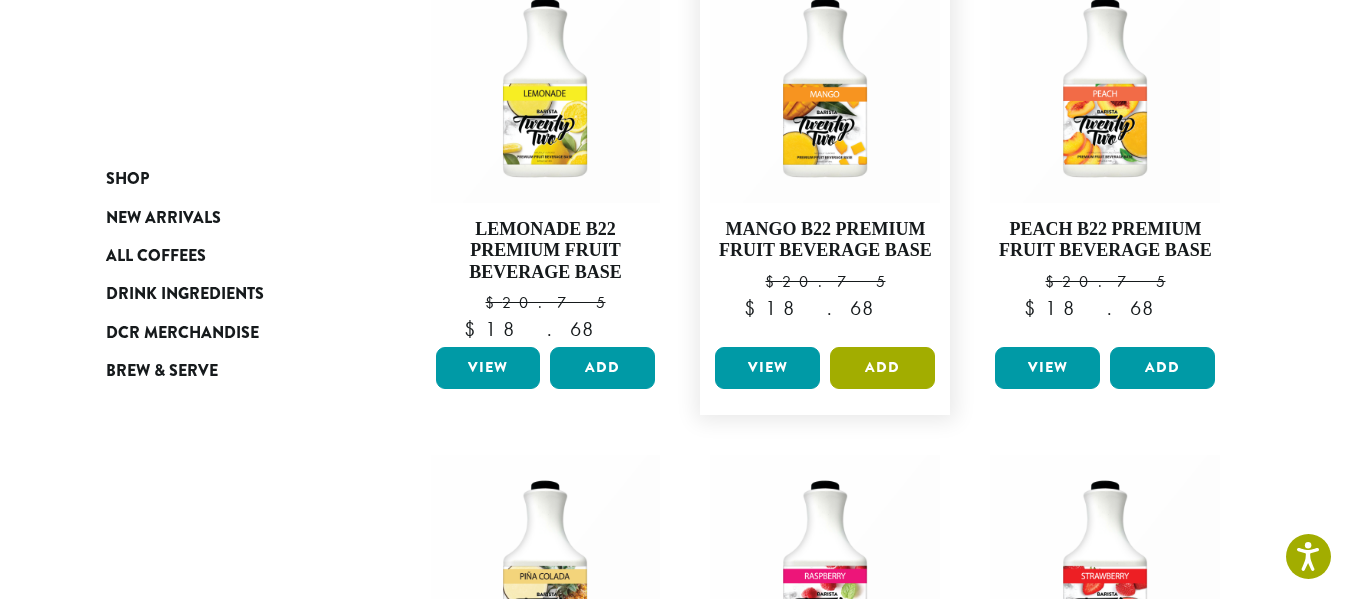 click on "Add" at bounding box center (882, 368) 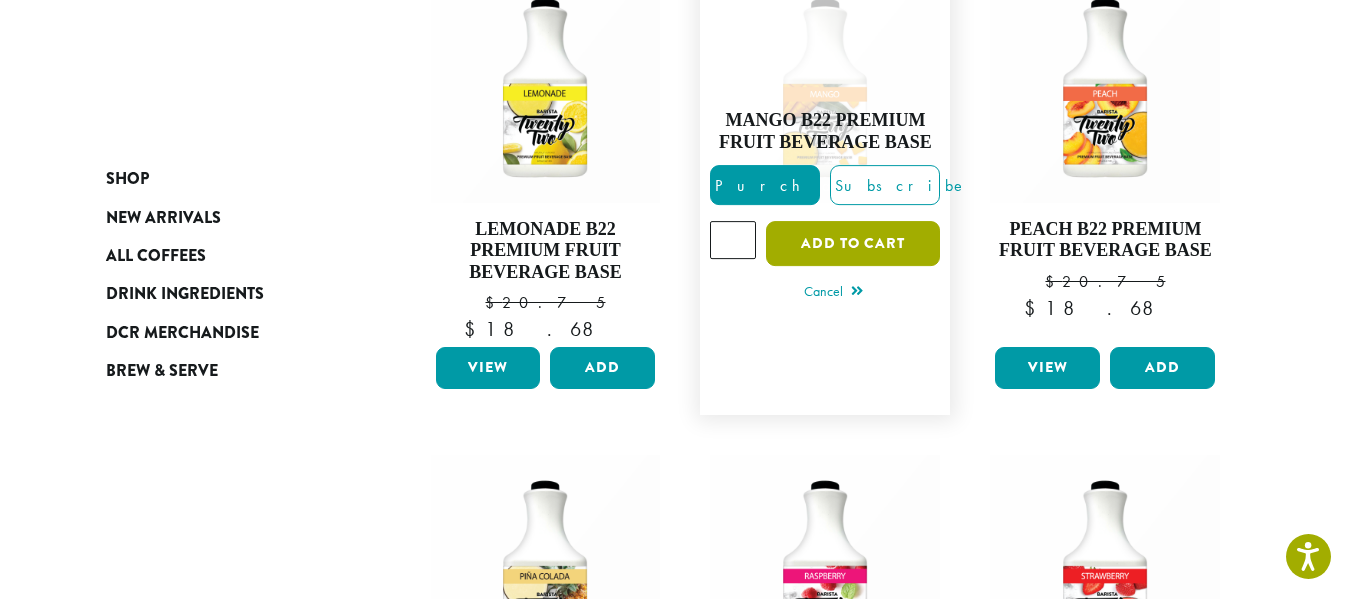 click on "Add to cart" at bounding box center [853, 243] 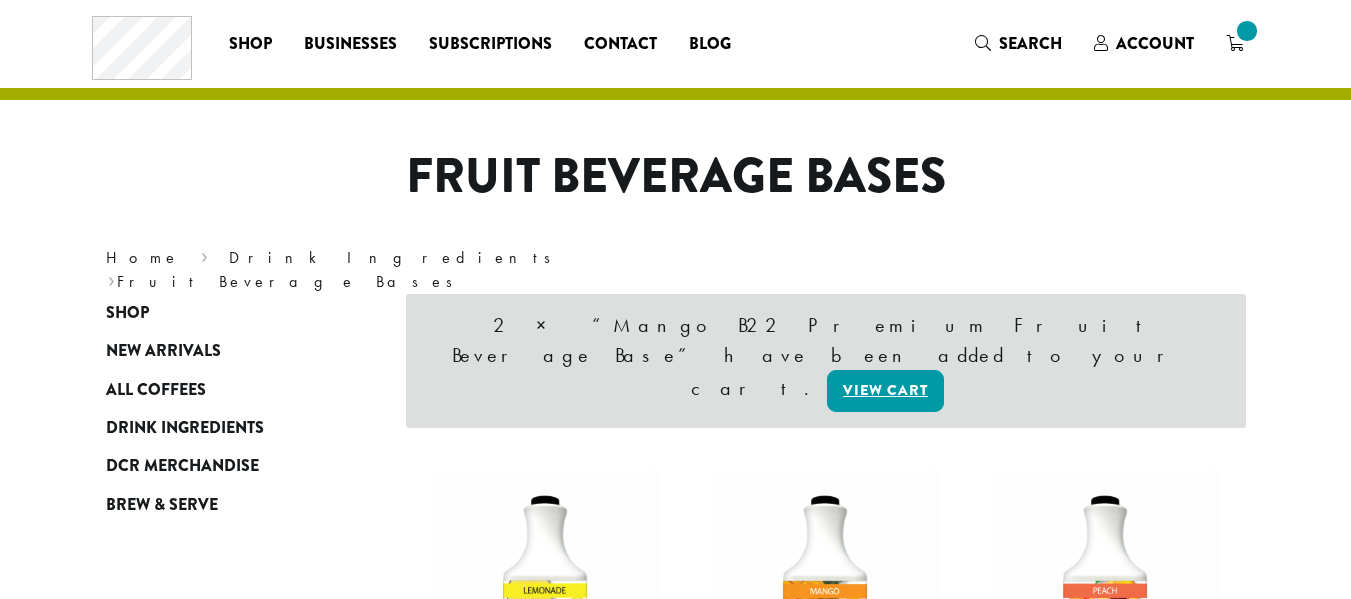 scroll, scrollTop: 0, scrollLeft: 0, axis: both 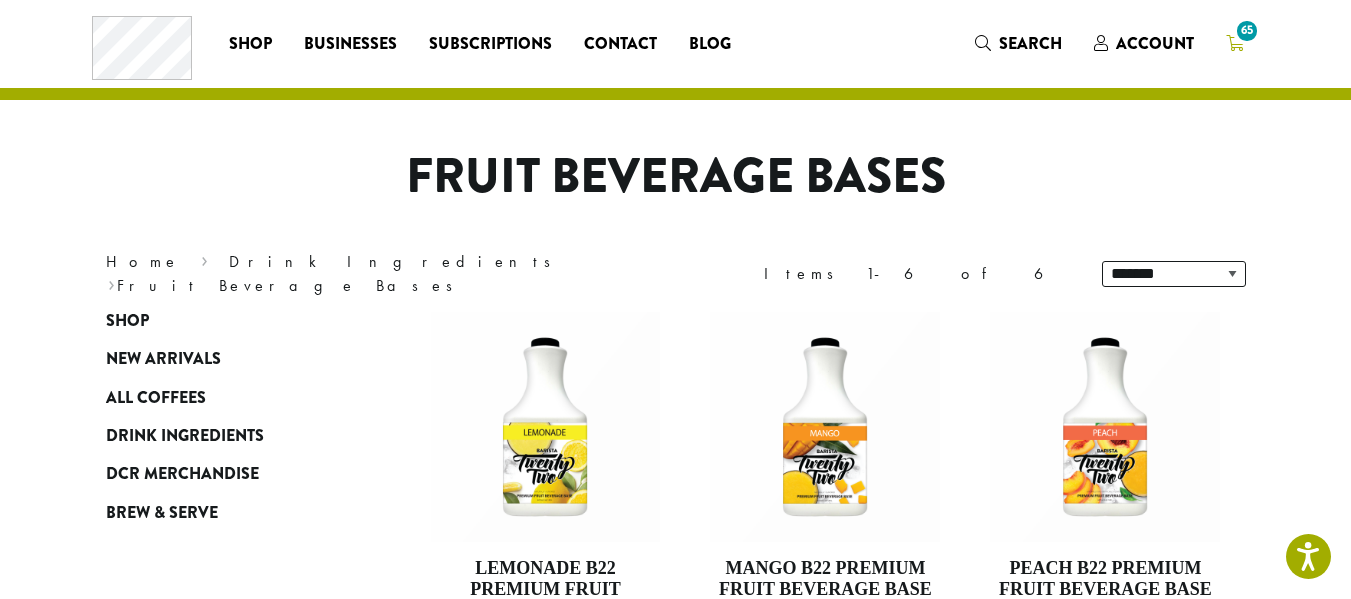 click on "65" at bounding box center [1246, 30] 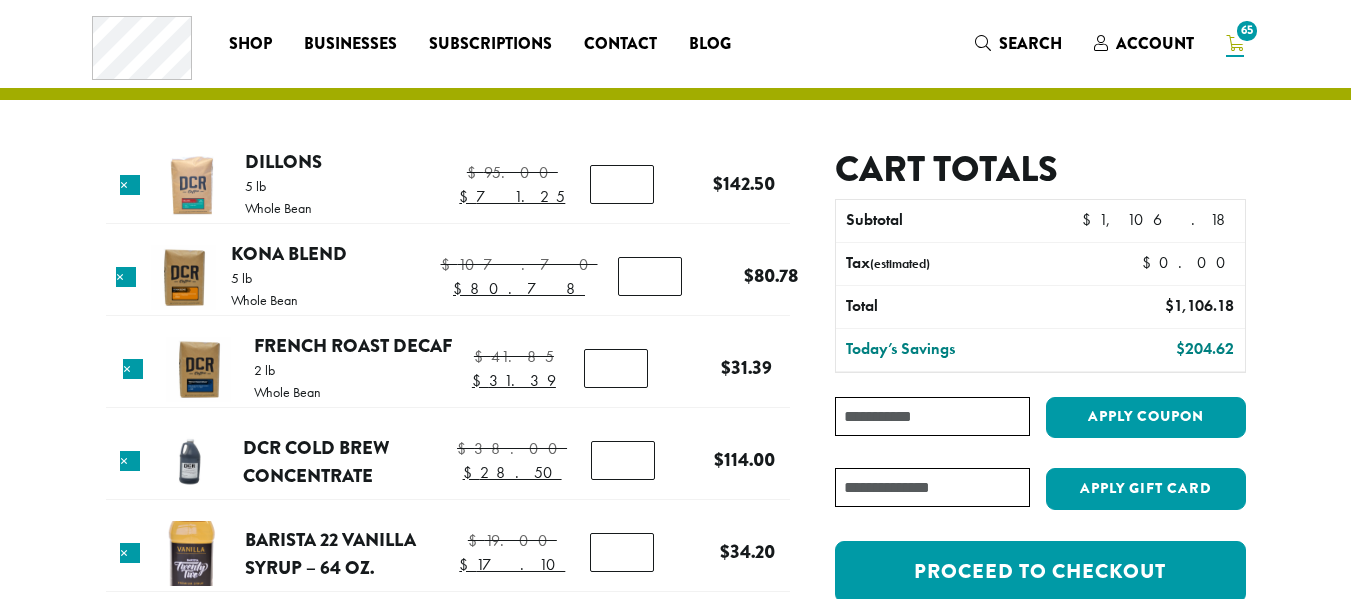 scroll, scrollTop: 575, scrollLeft: 0, axis: vertical 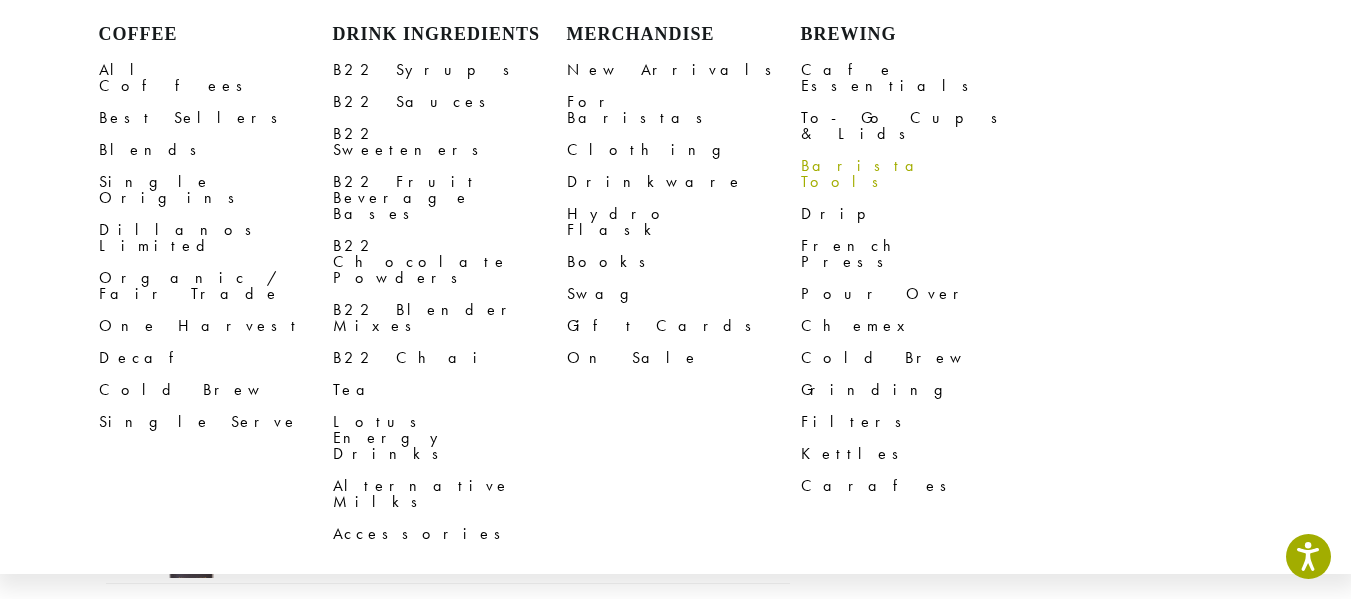 click on "Barista Tools" at bounding box center (918, 174) 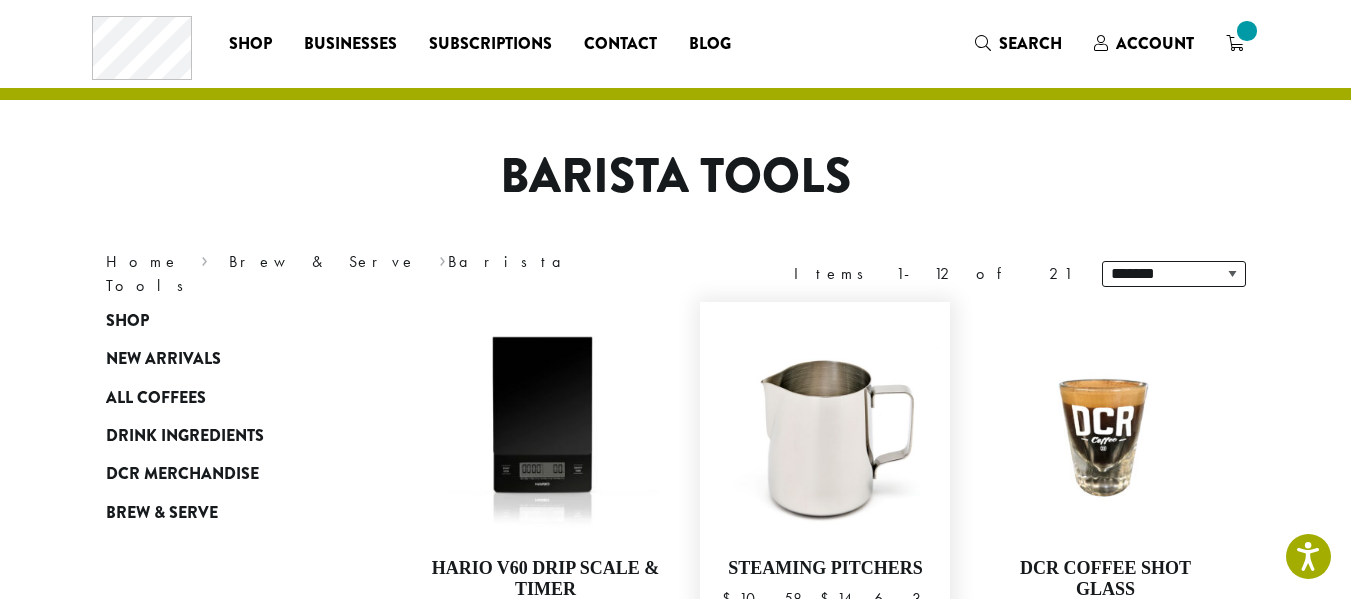 scroll, scrollTop: 200, scrollLeft: 0, axis: vertical 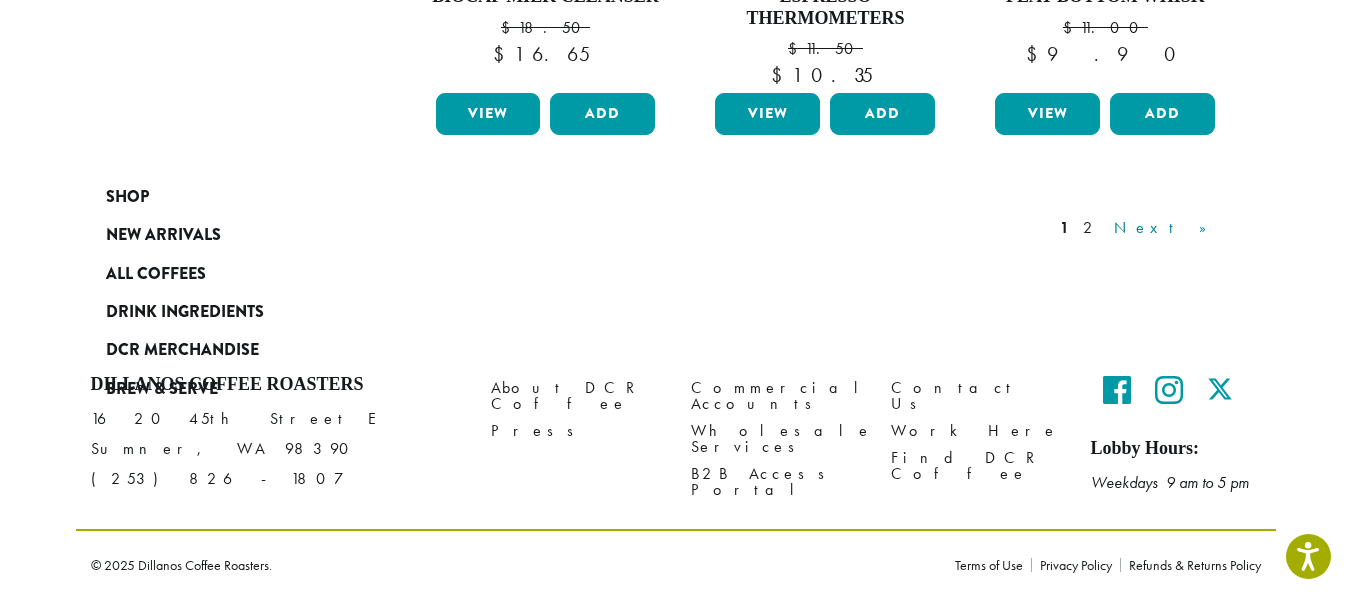 click on "Next »" at bounding box center [1167, 228] 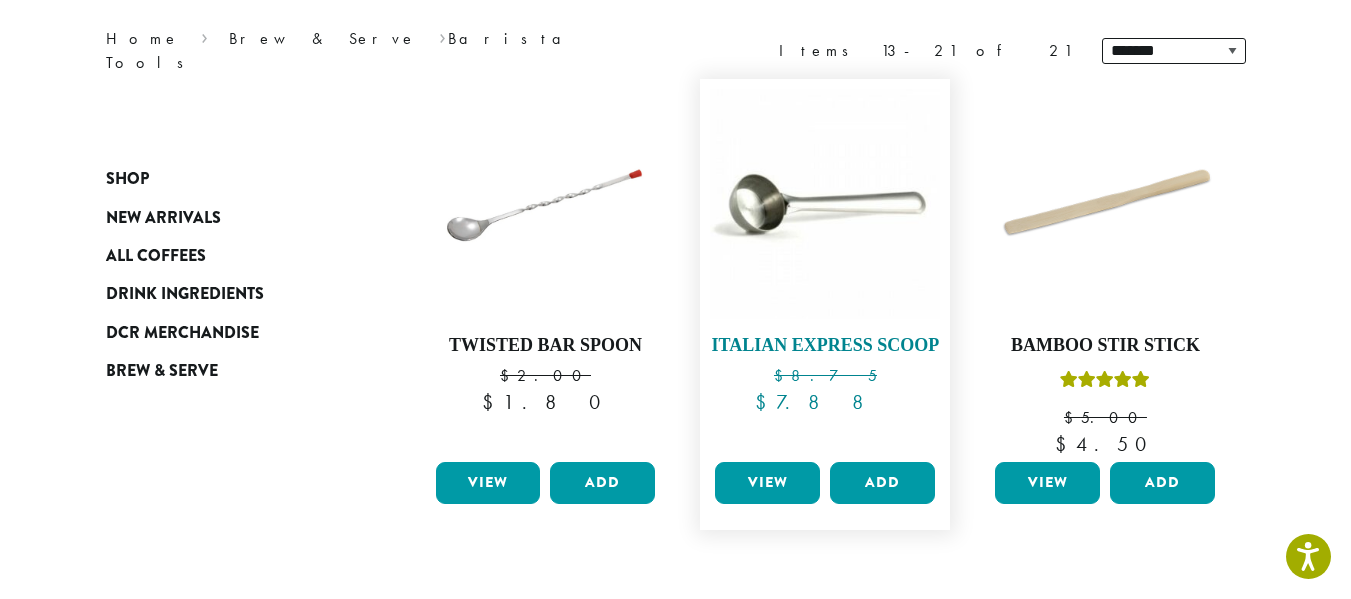 scroll, scrollTop: 323, scrollLeft: 0, axis: vertical 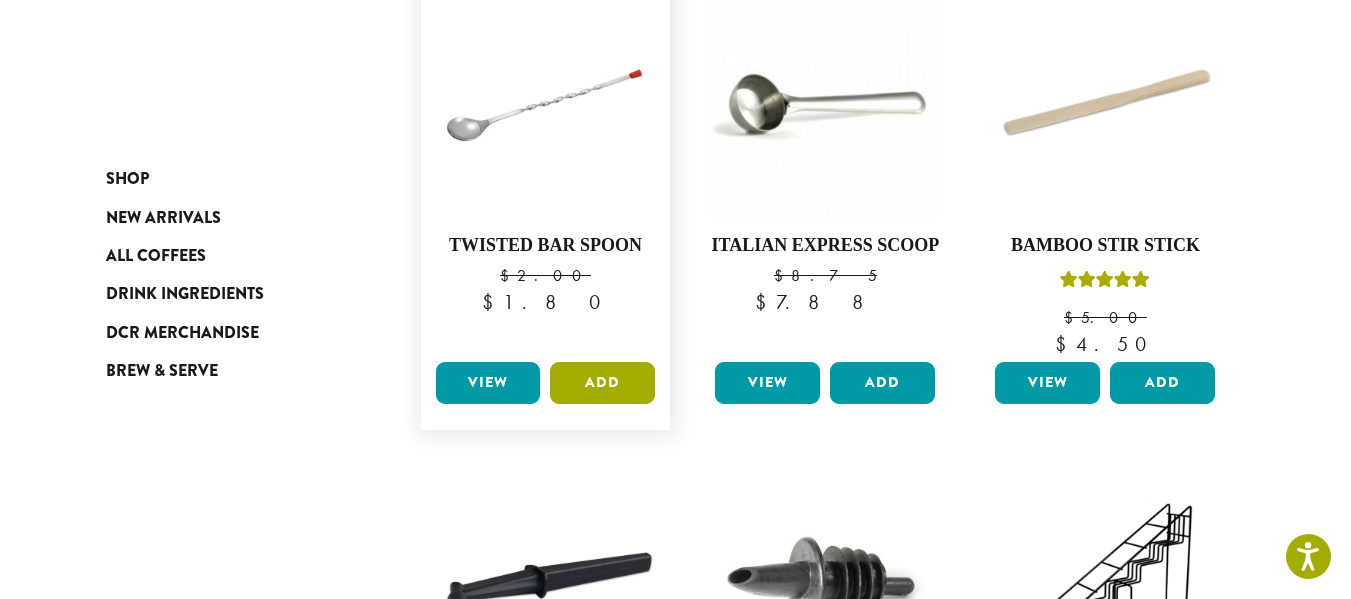 click on "Add" at bounding box center [602, 383] 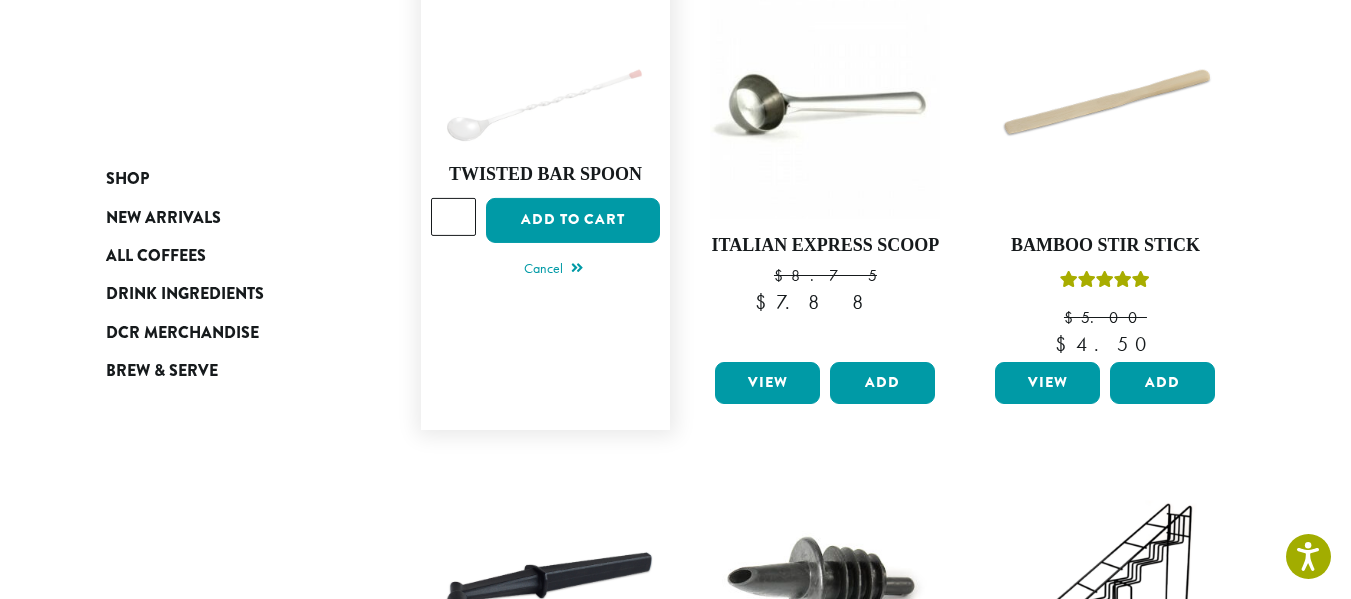 click on "*" at bounding box center (454, 217) 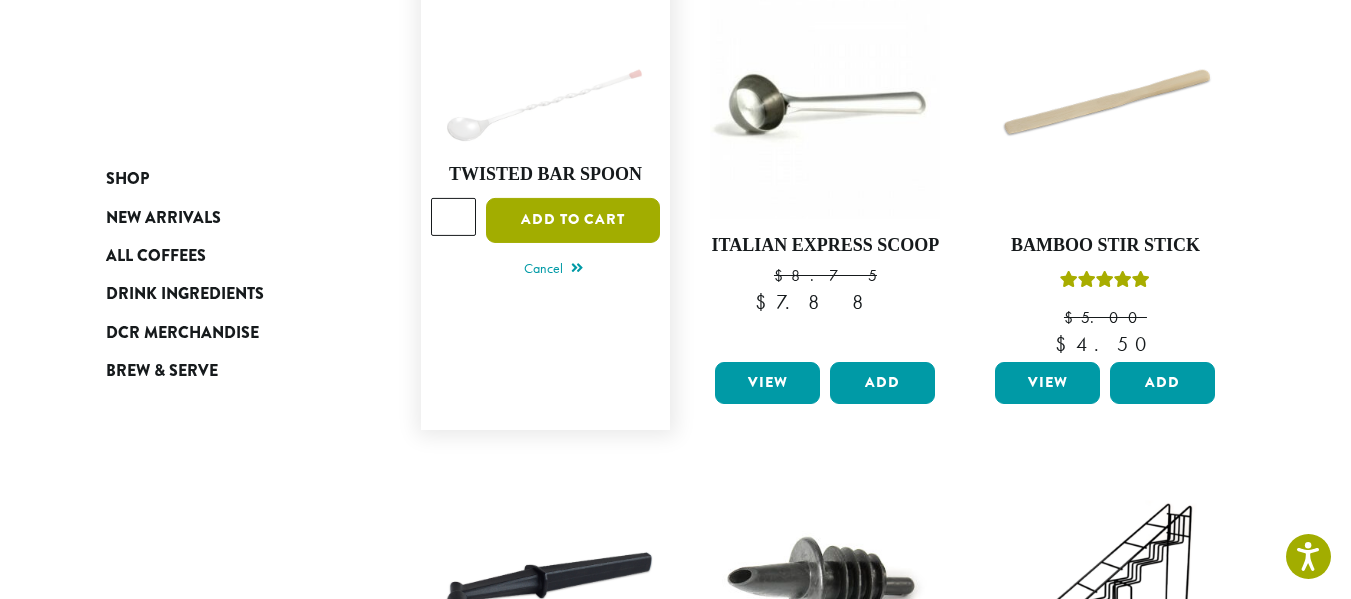 click on "Add to cart" at bounding box center [573, 220] 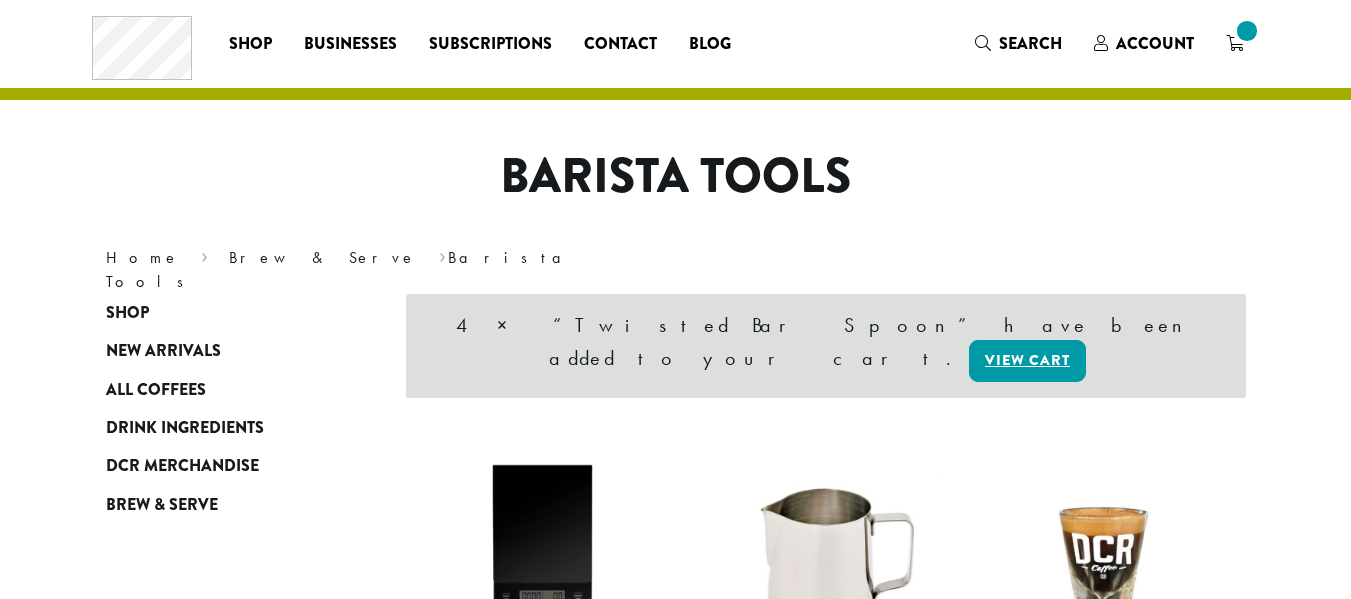 scroll, scrollTop: 0, scrollLeft: 0, axis: both 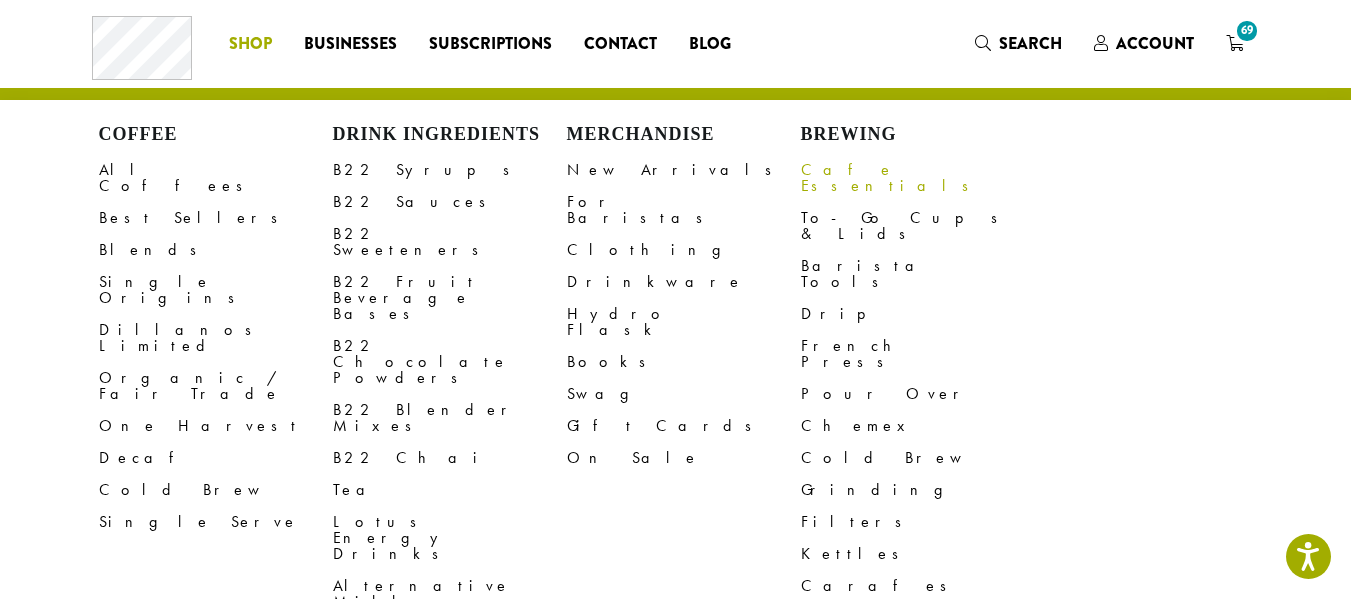 click on "Cafe Essentials" at bounding box center (918, 178) 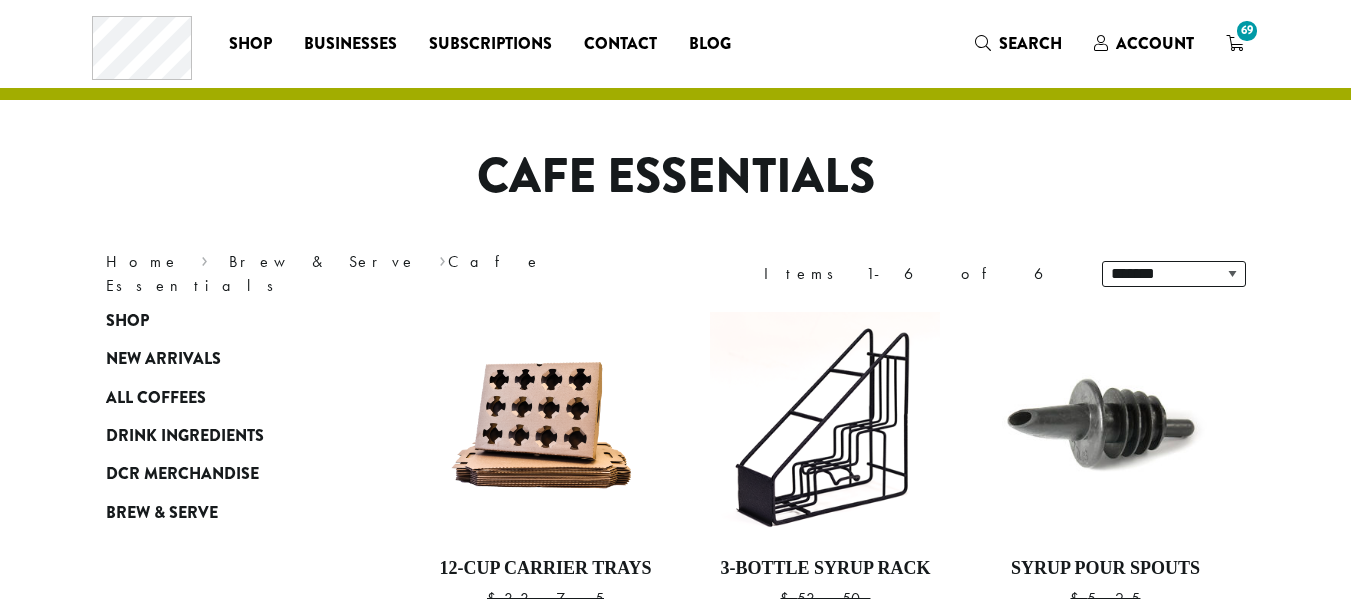 scroll, scrollTop: 0, scrollLeft: 0, axis: both 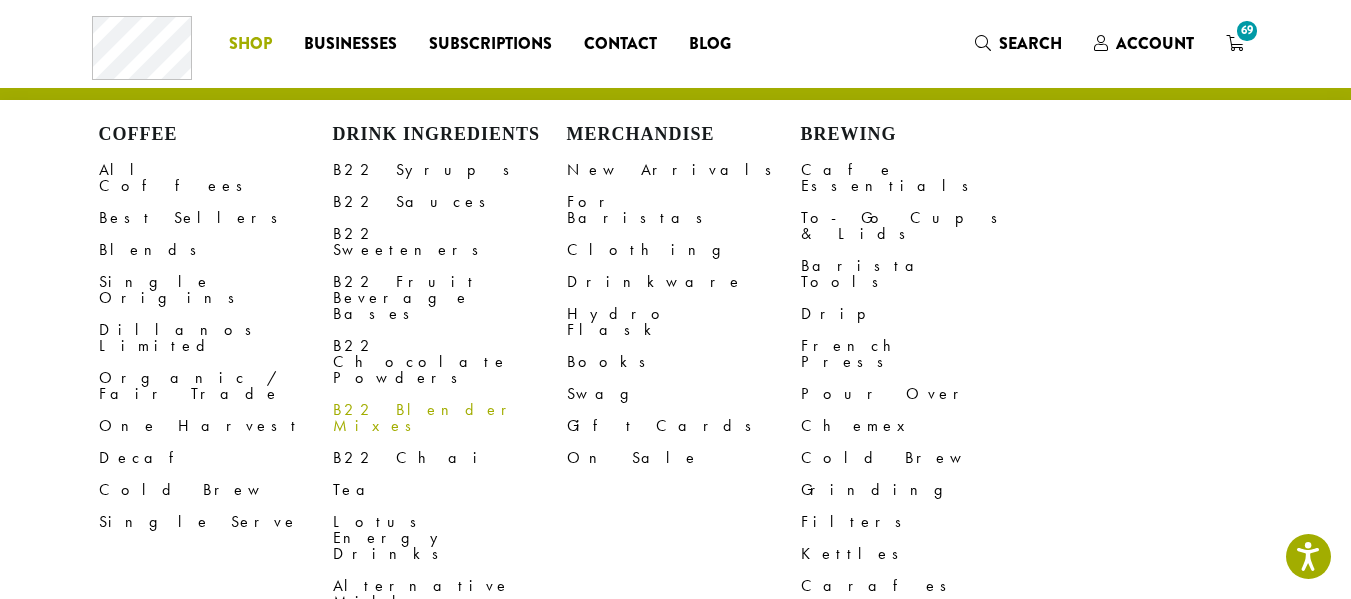 click on "B22 Blender Mixes" at bounding box center (450, 418) 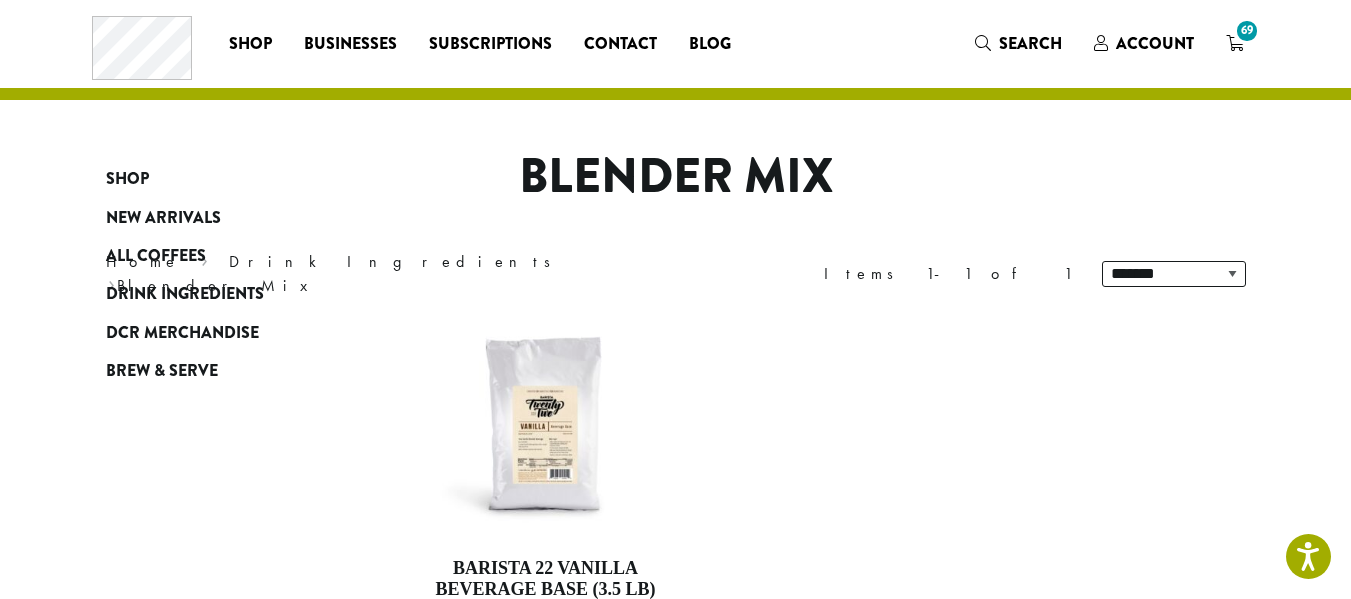 scroll, scrollTop: 300, scrollLeft: 0, axis: vertical 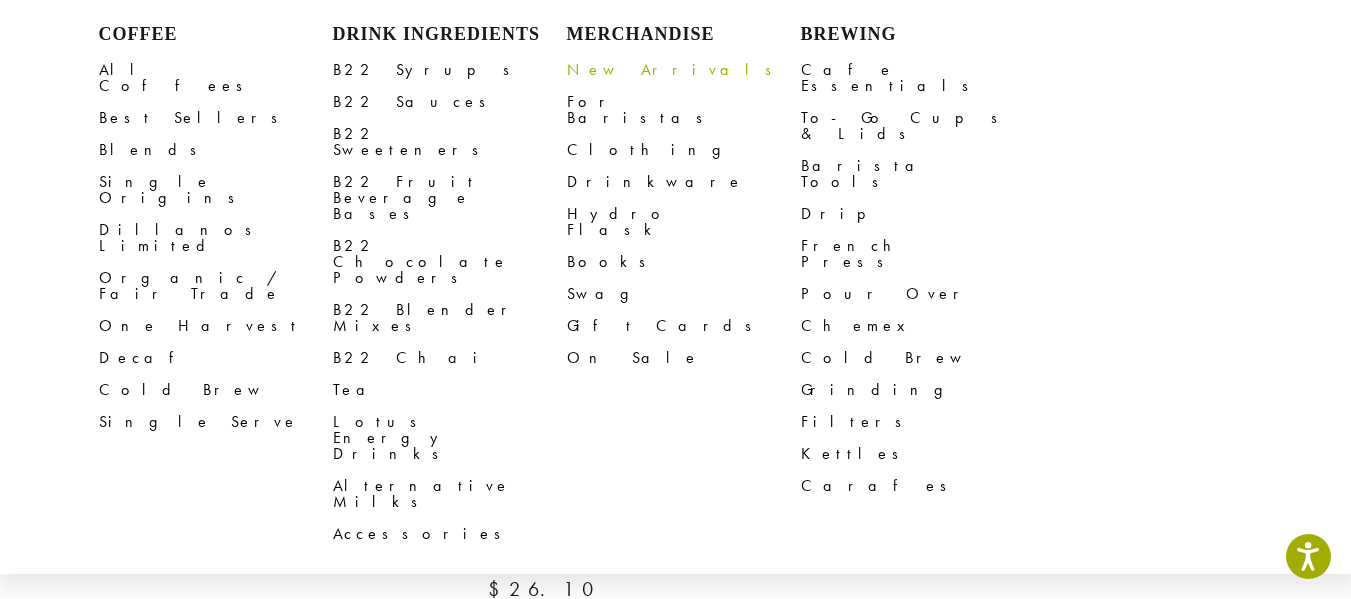 click on "New Arrivals" at bounding box center (684, 70) 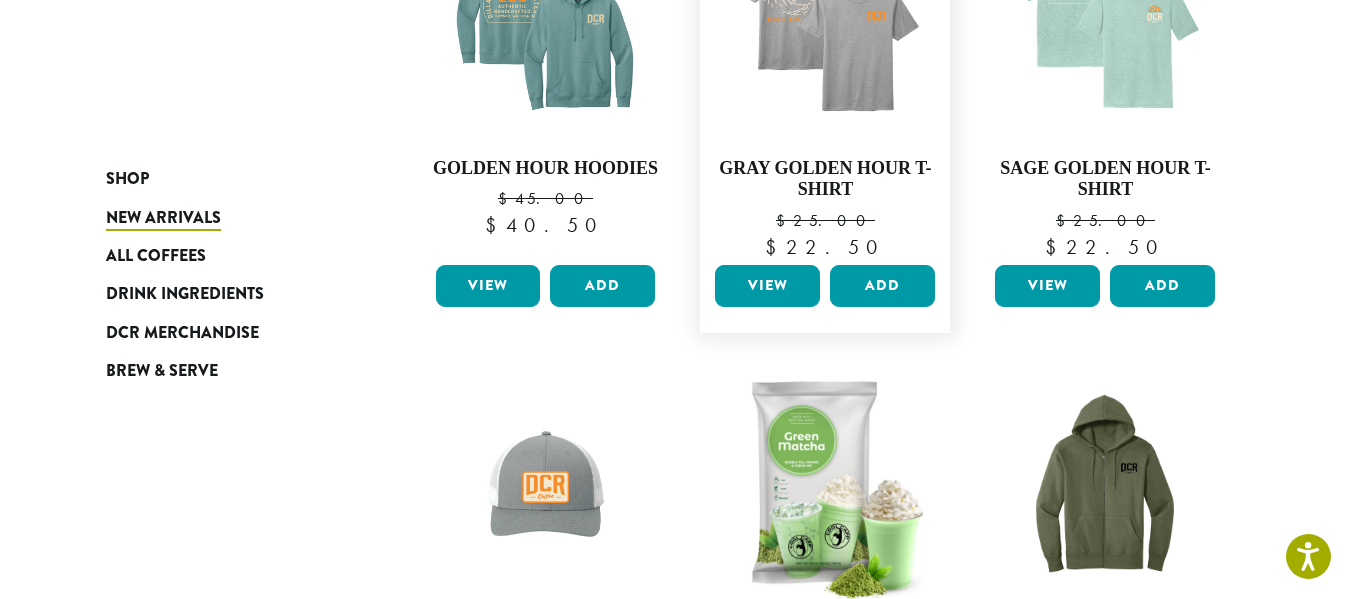scroll, scrollTop: 638, scrollLeft: 0, axis: vertical 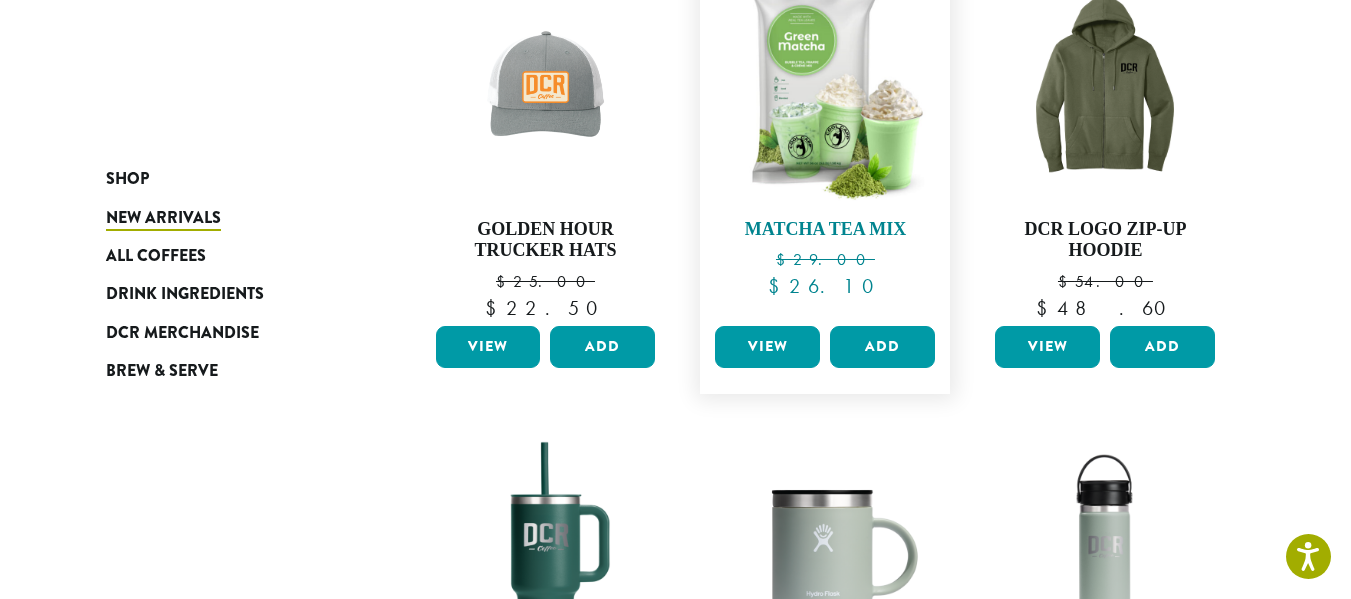 click at bounding box center (825, 88) 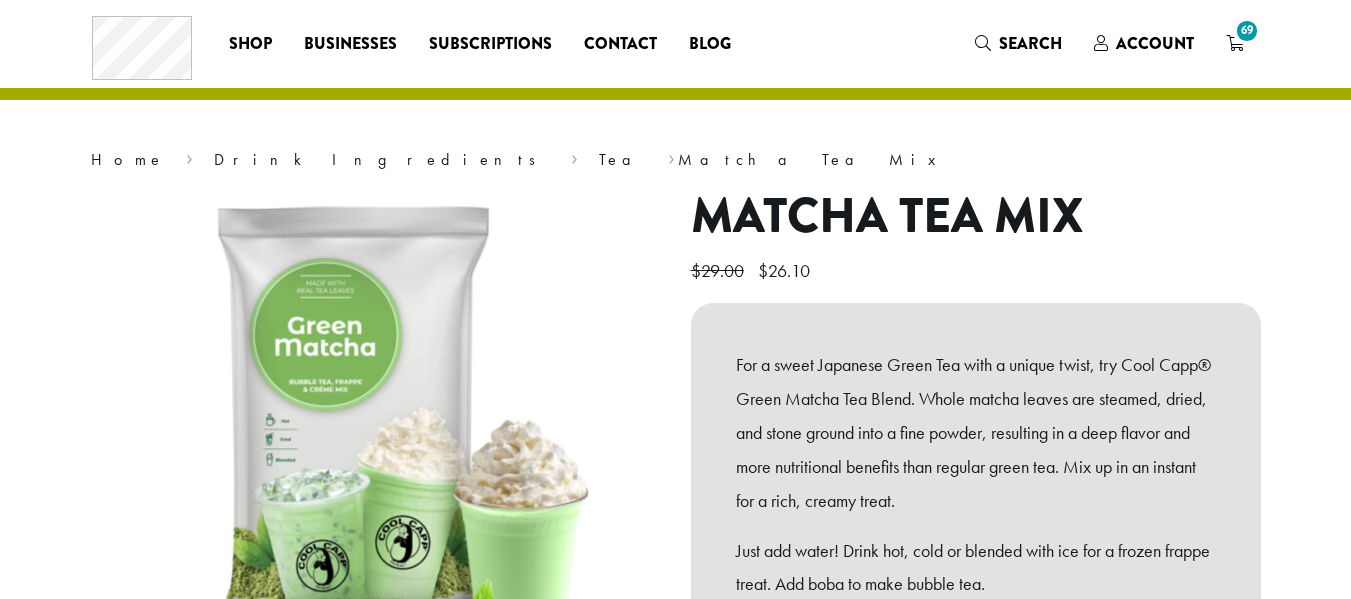 scroll, scrollTop: 0, scrollLeft: 0, axis: both 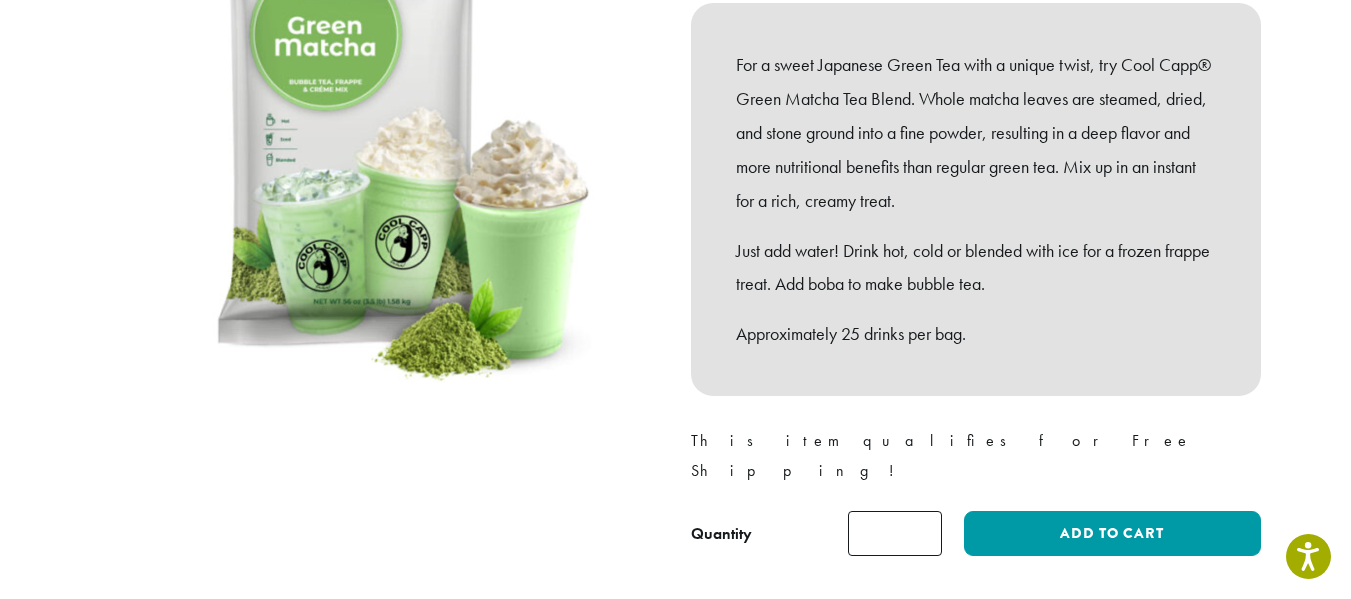 click on "*" at bounding box center [895, 533] 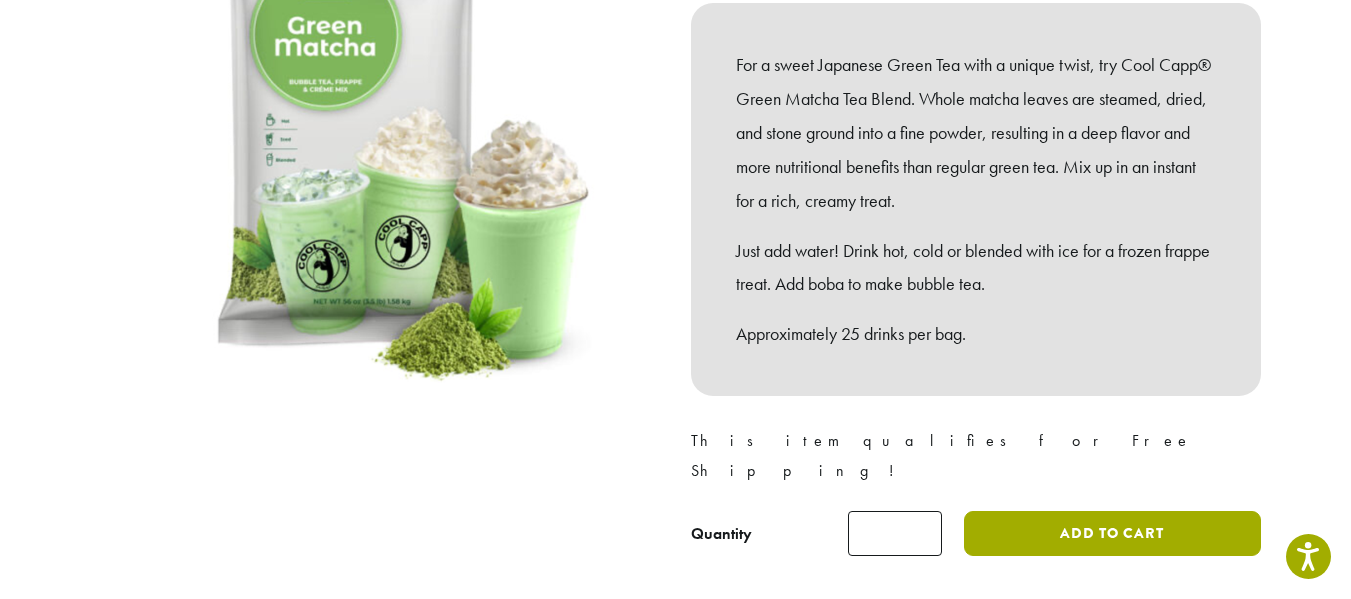 click on "Add to cart" at bounding box center (1112, 533) 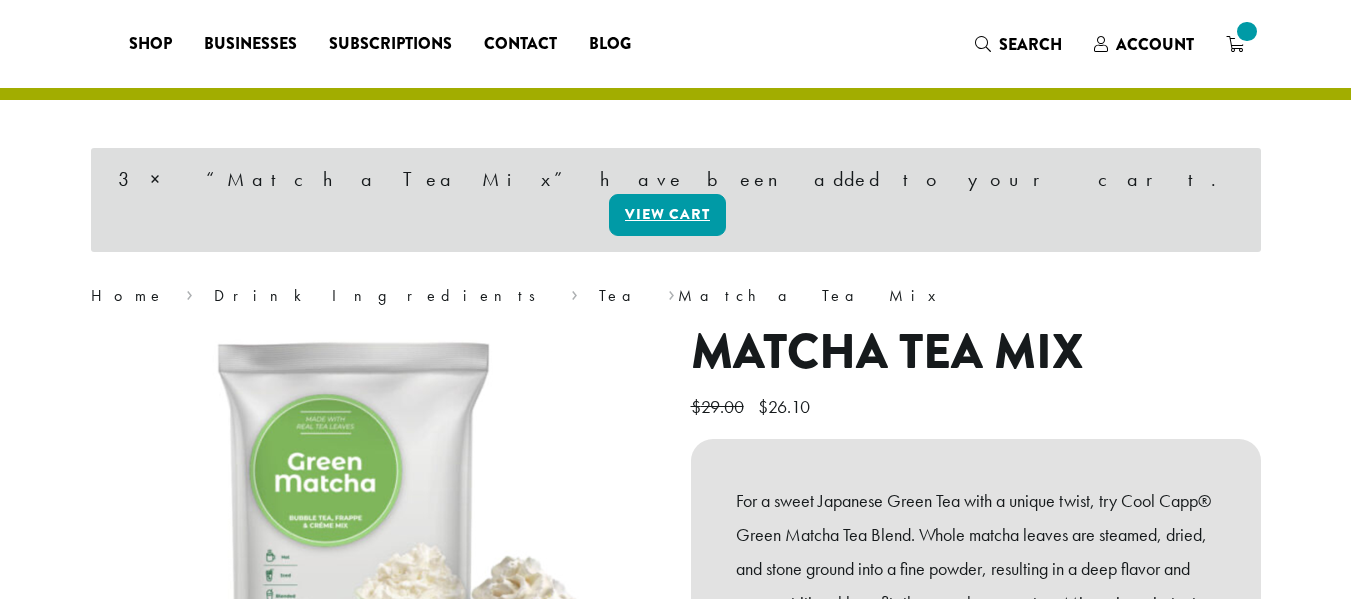 scroll, scrollTop: 0, scrollLeft: 0, axis: both 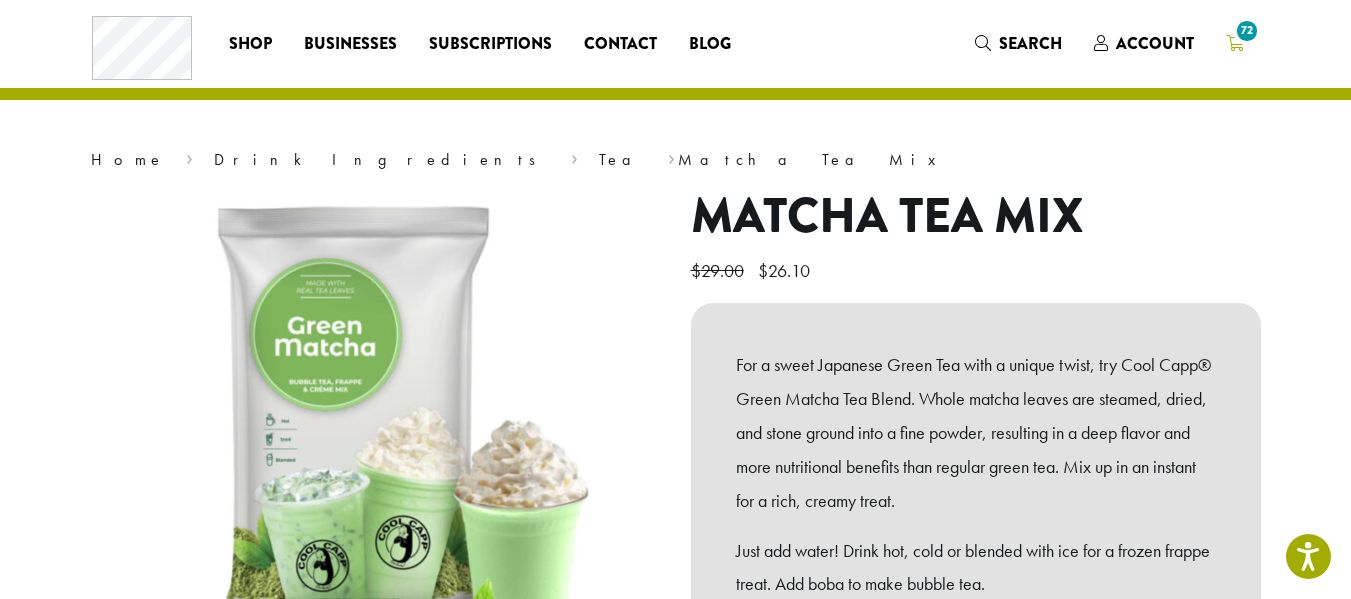 click on "72" at bounding box center [1246, 30] 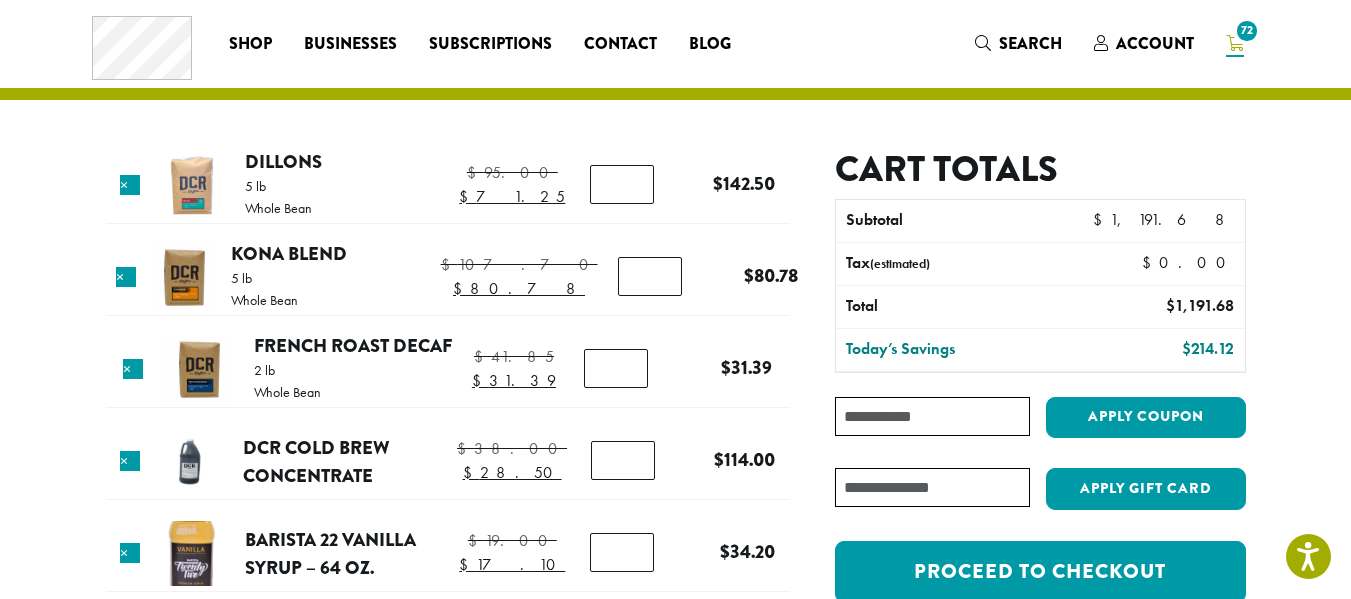 scroll, scrollTop: 0, scrollLeft: 0, axis: both 